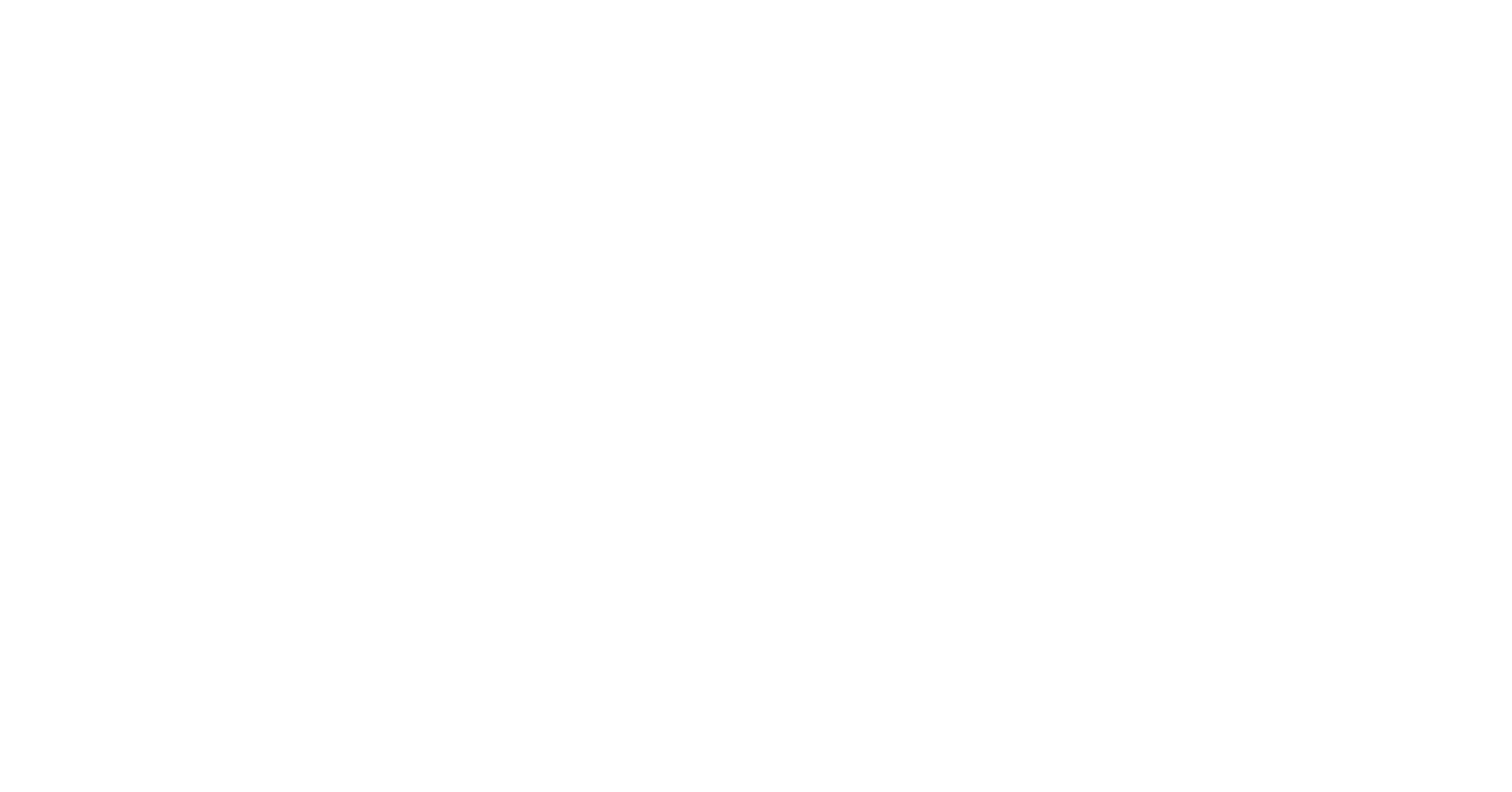 scroll, scrollTop: 0, scrollLeft: 0, axis: both 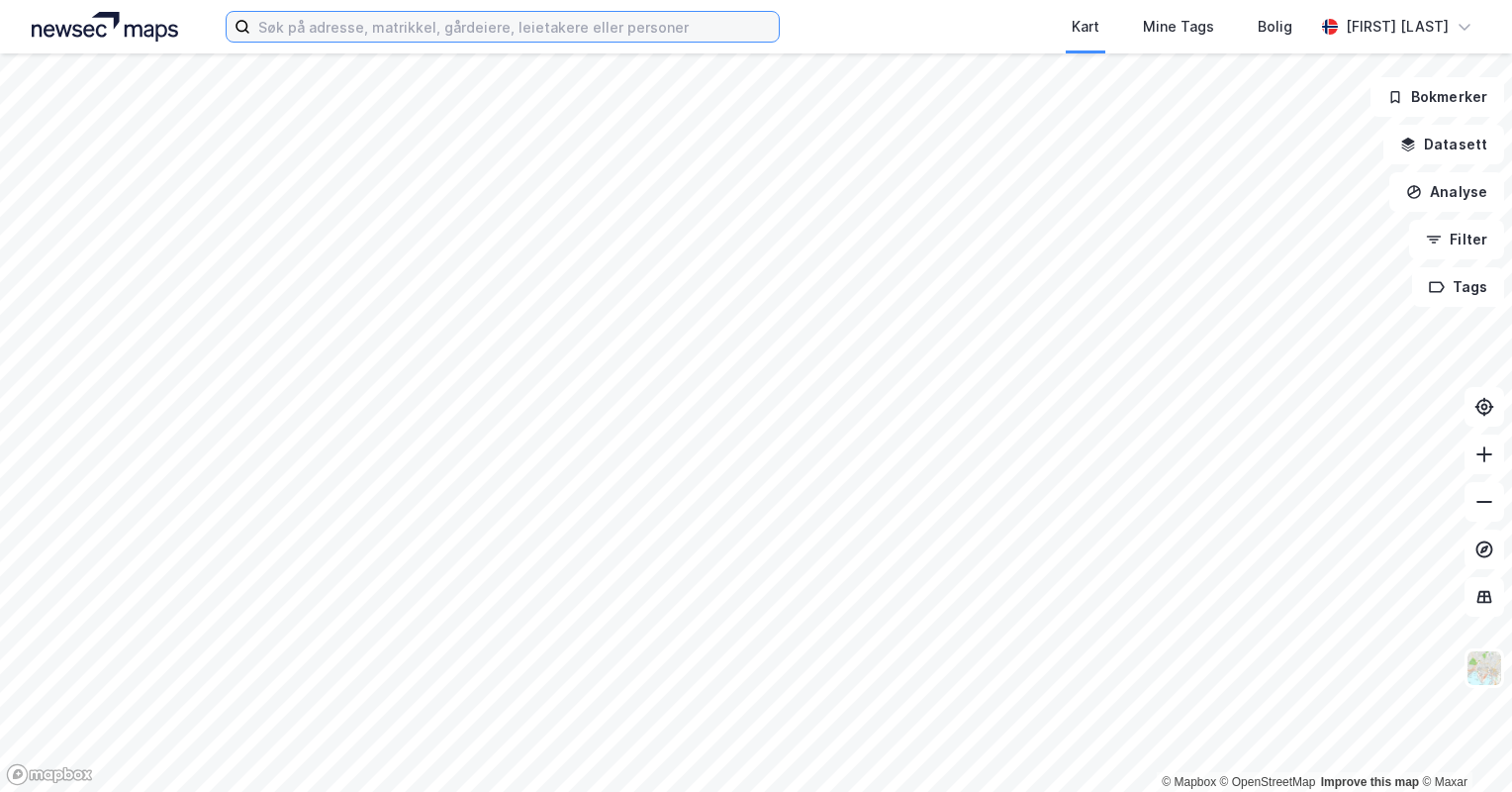 click at bounding box center [515, 27] 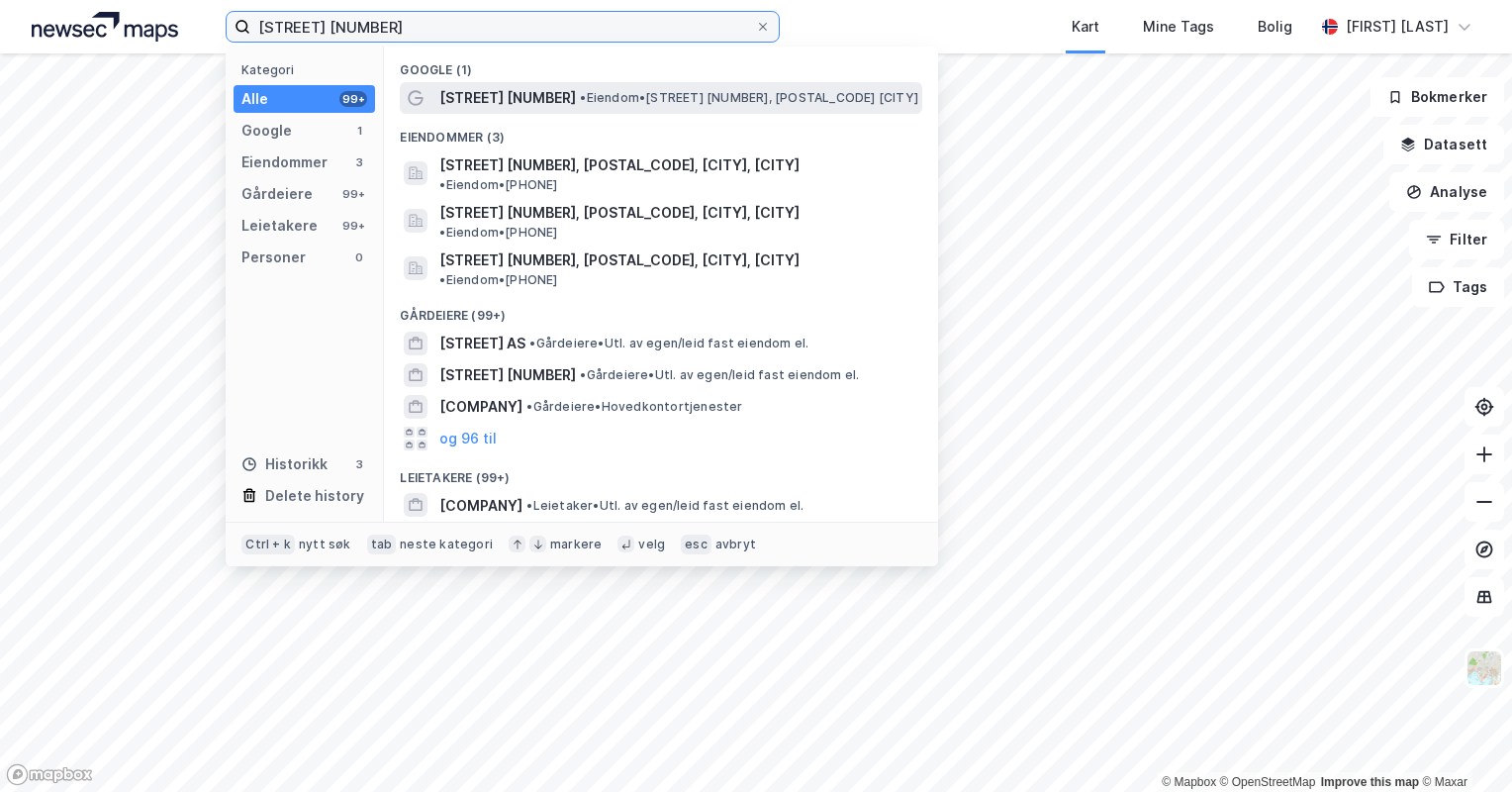 type on "[STREET] [NUMBER]" 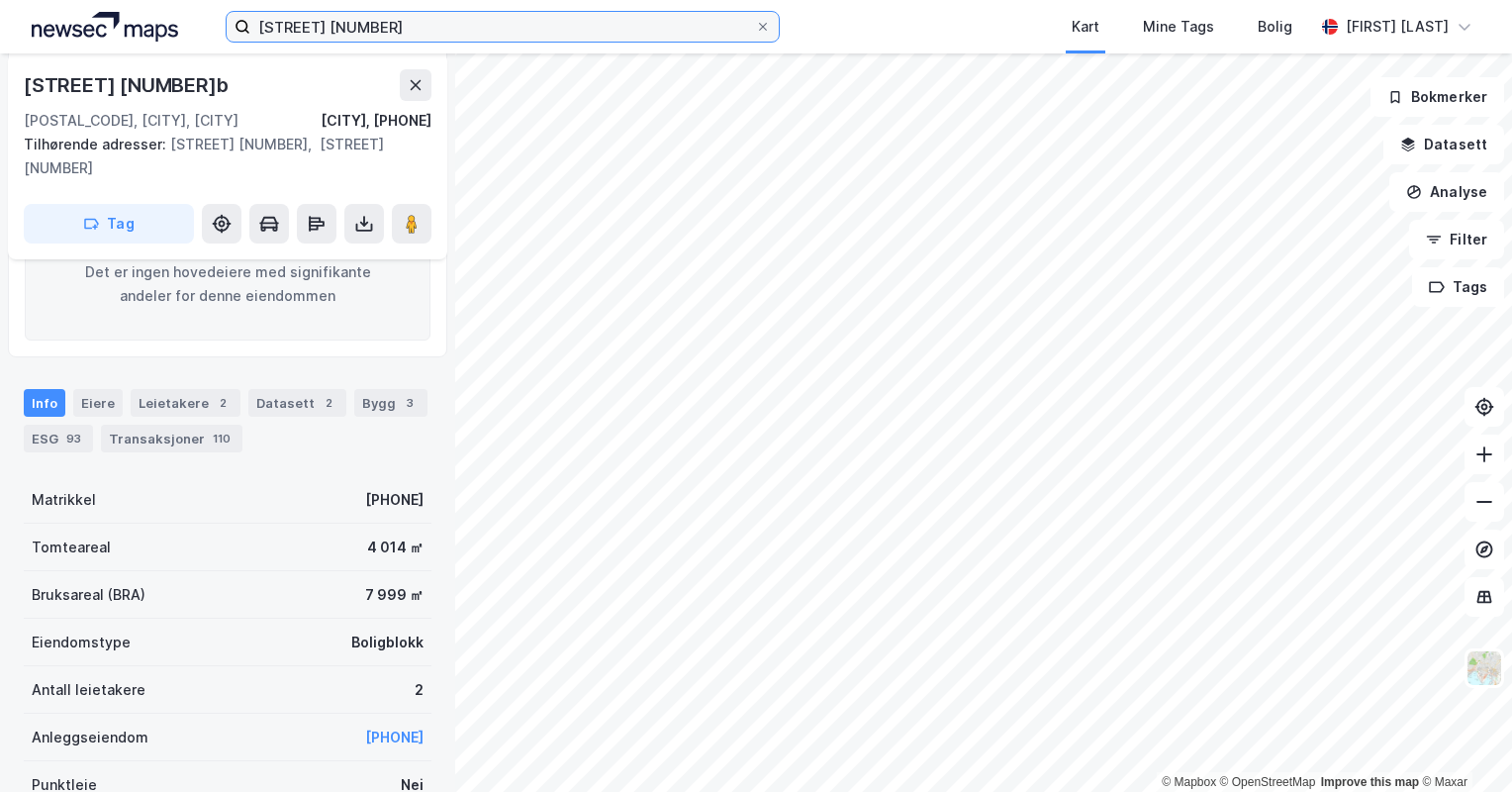 scroll, scrollTop: 319, scrollLeft: 0, axis: vertical 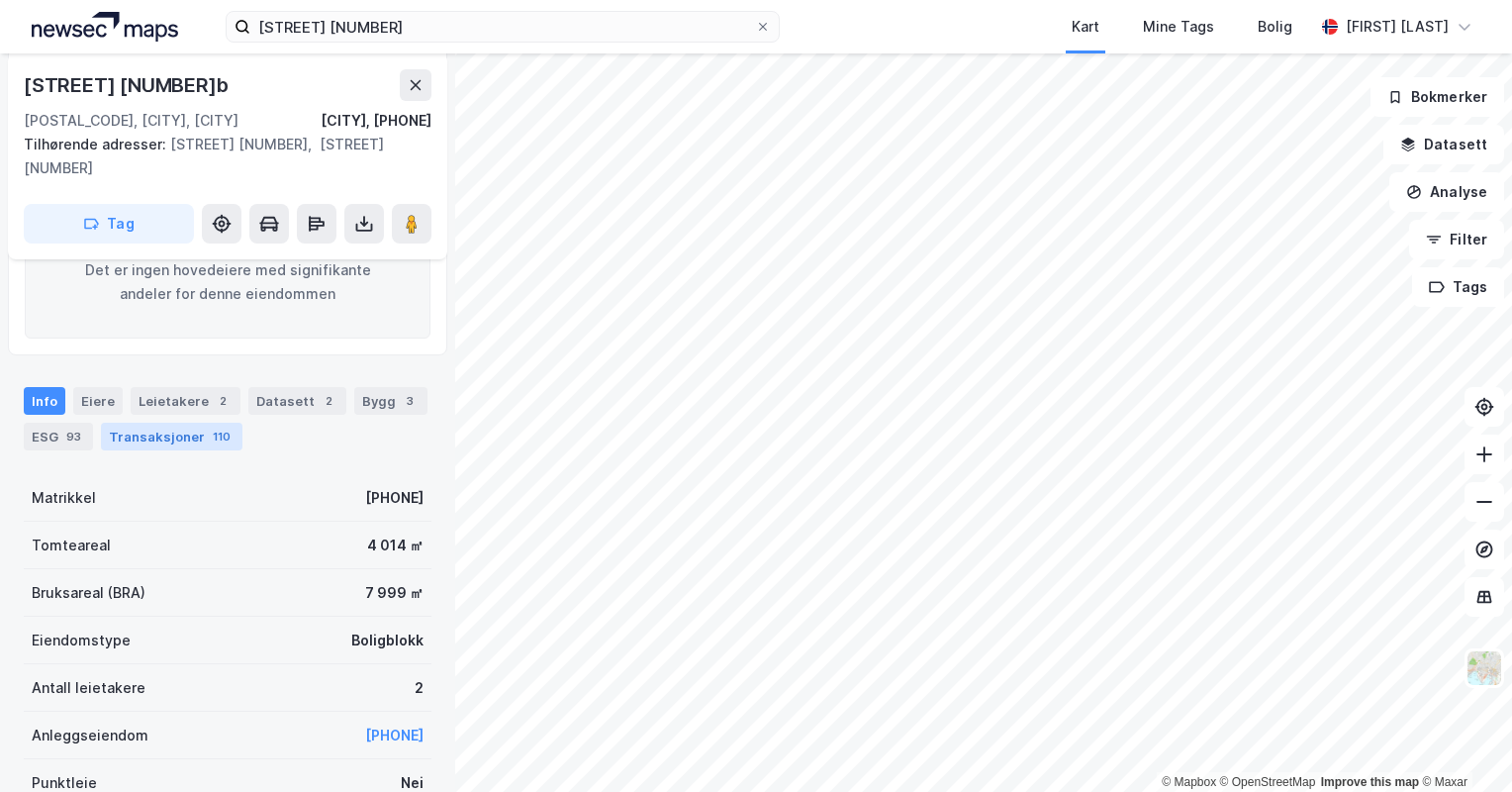 click on "Transaksjoner 110" at bounding box center (171, 437) 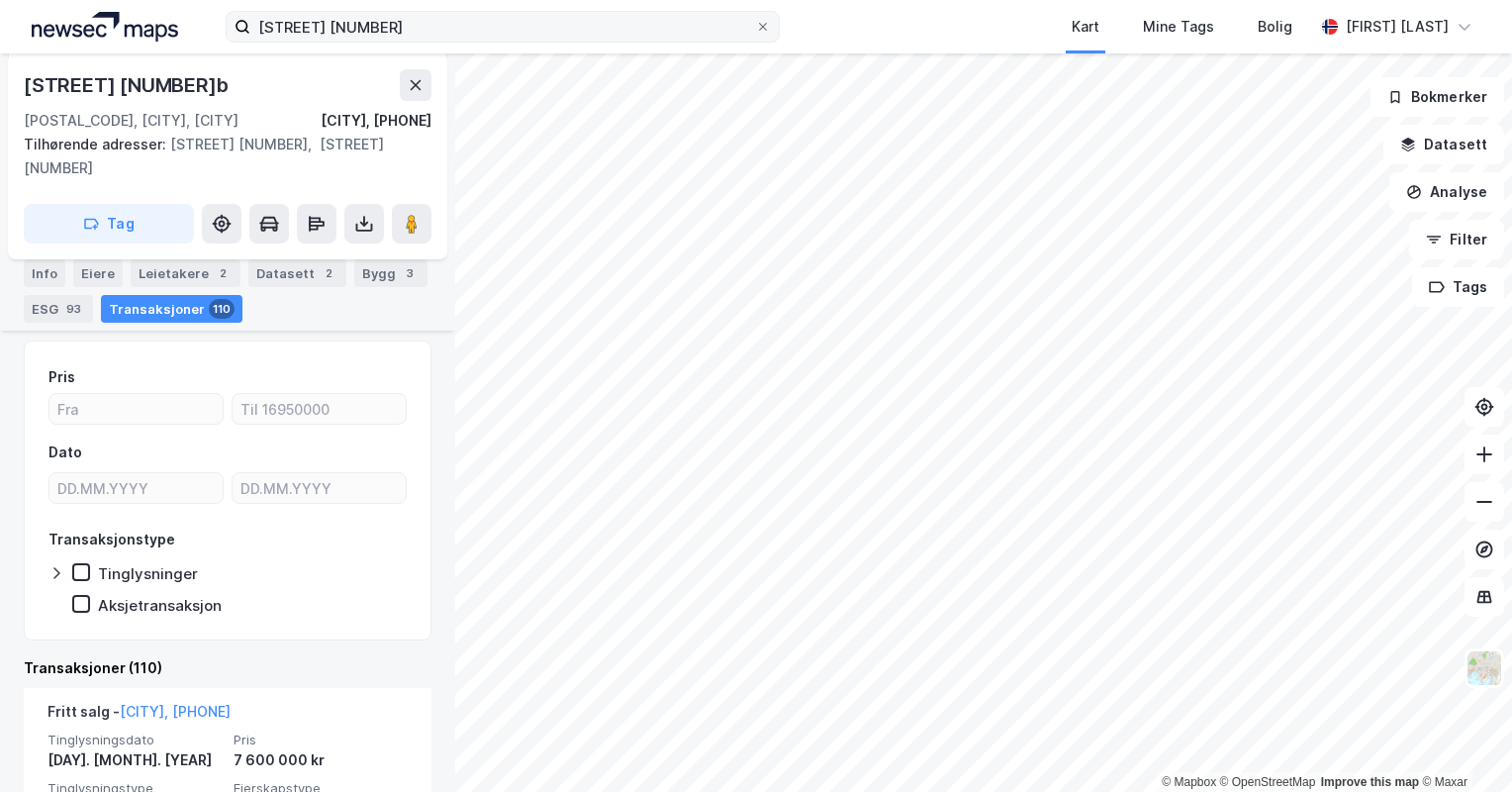 scroll, scrollTop: 391, scrollLeft: 0, axis: vertical 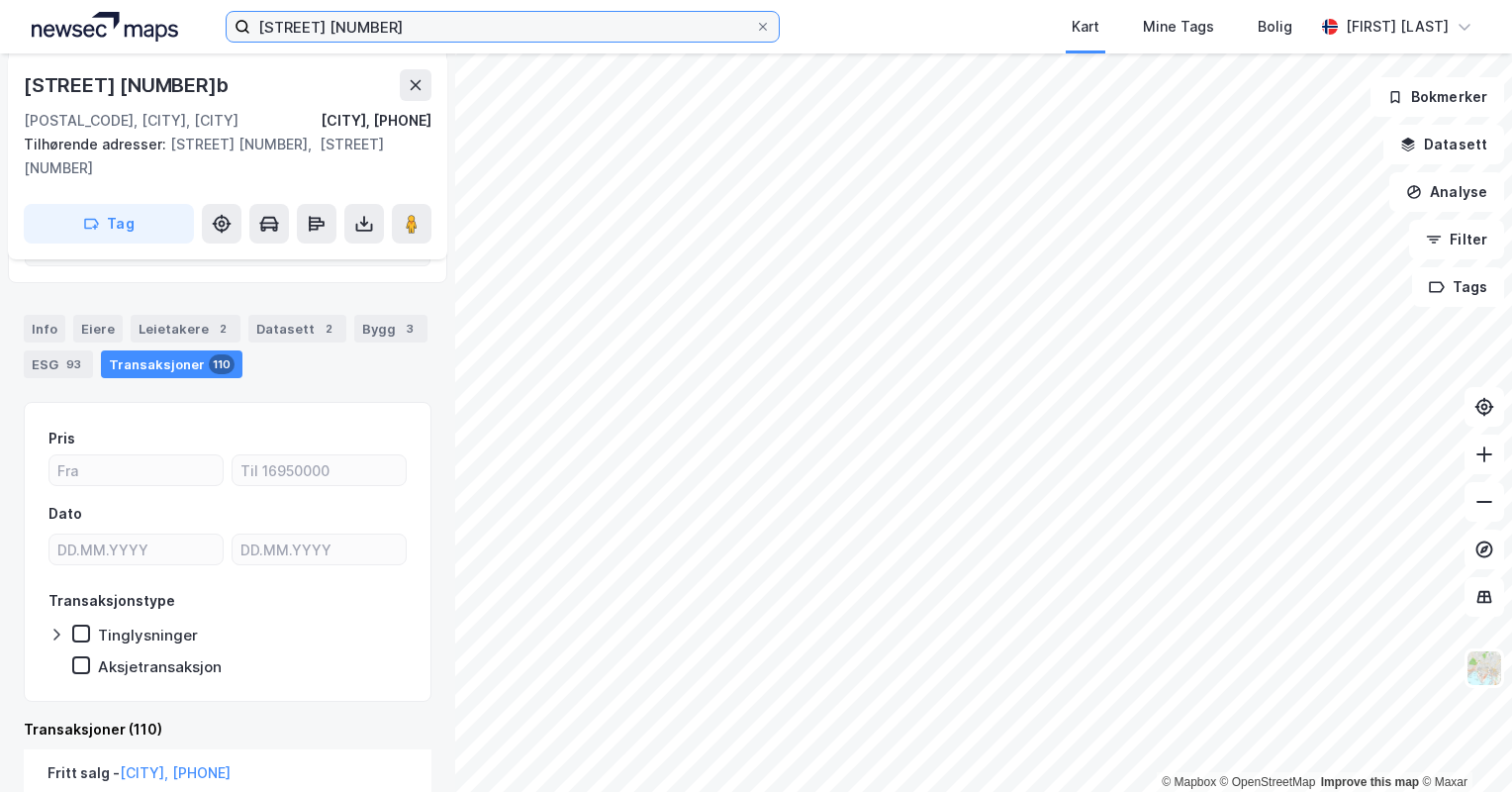 click on "[STREET] [NUMBER]" at bounding box center [503, 27] 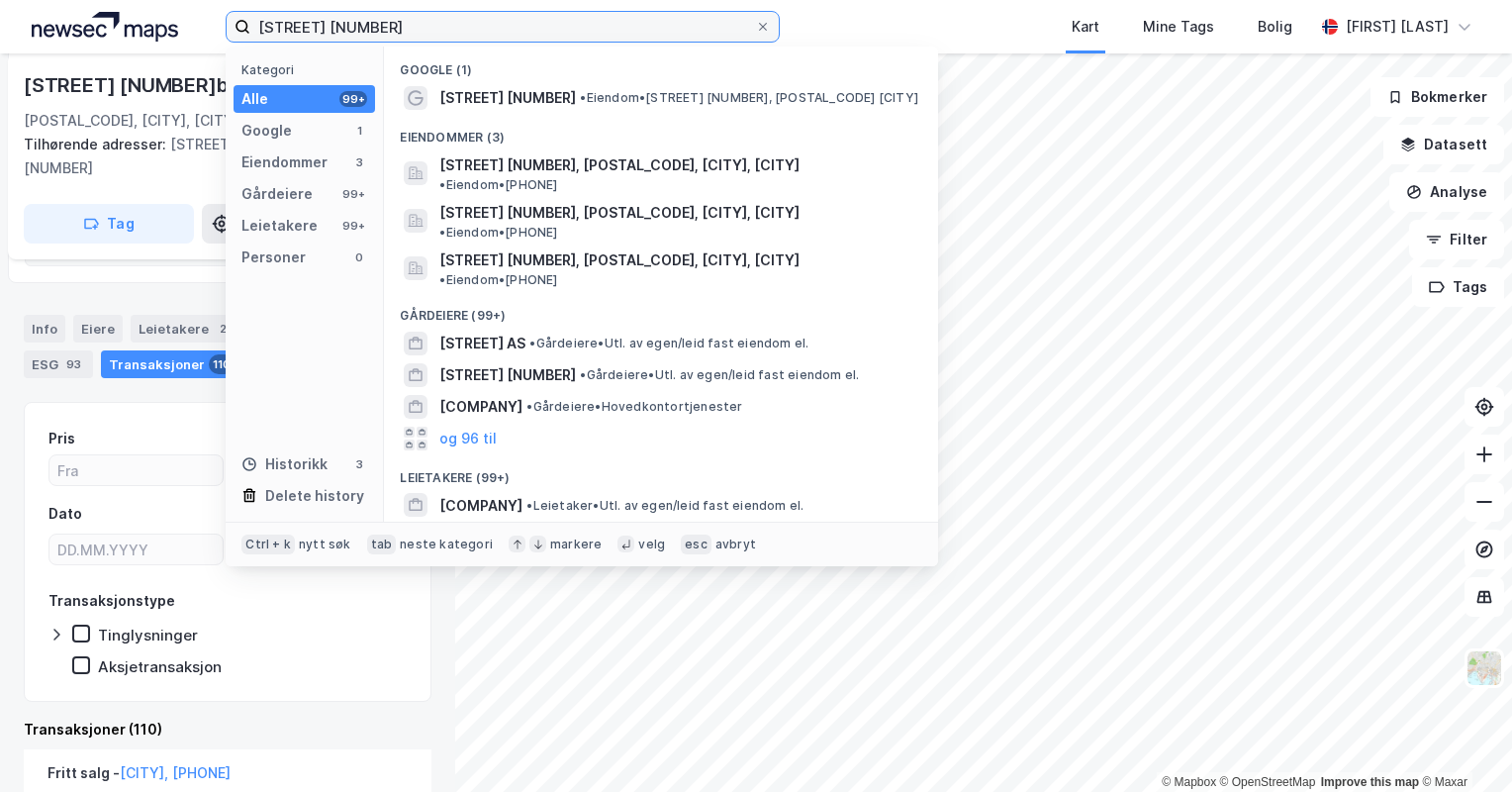click on "[STREET] [NUMBER]" at bounding box center [503, 27] 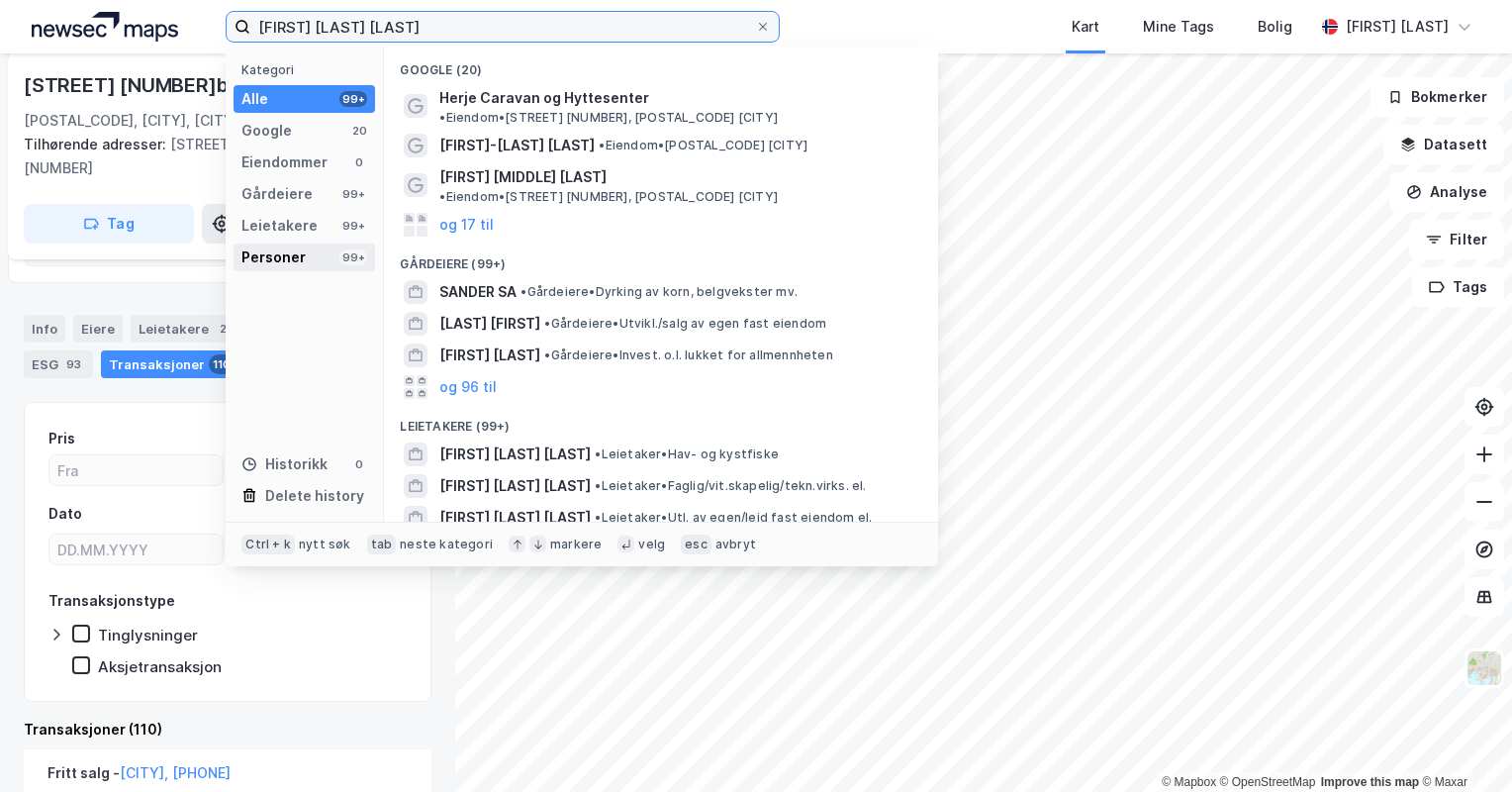 type on "[FIRST] [LAST] [LAST]" 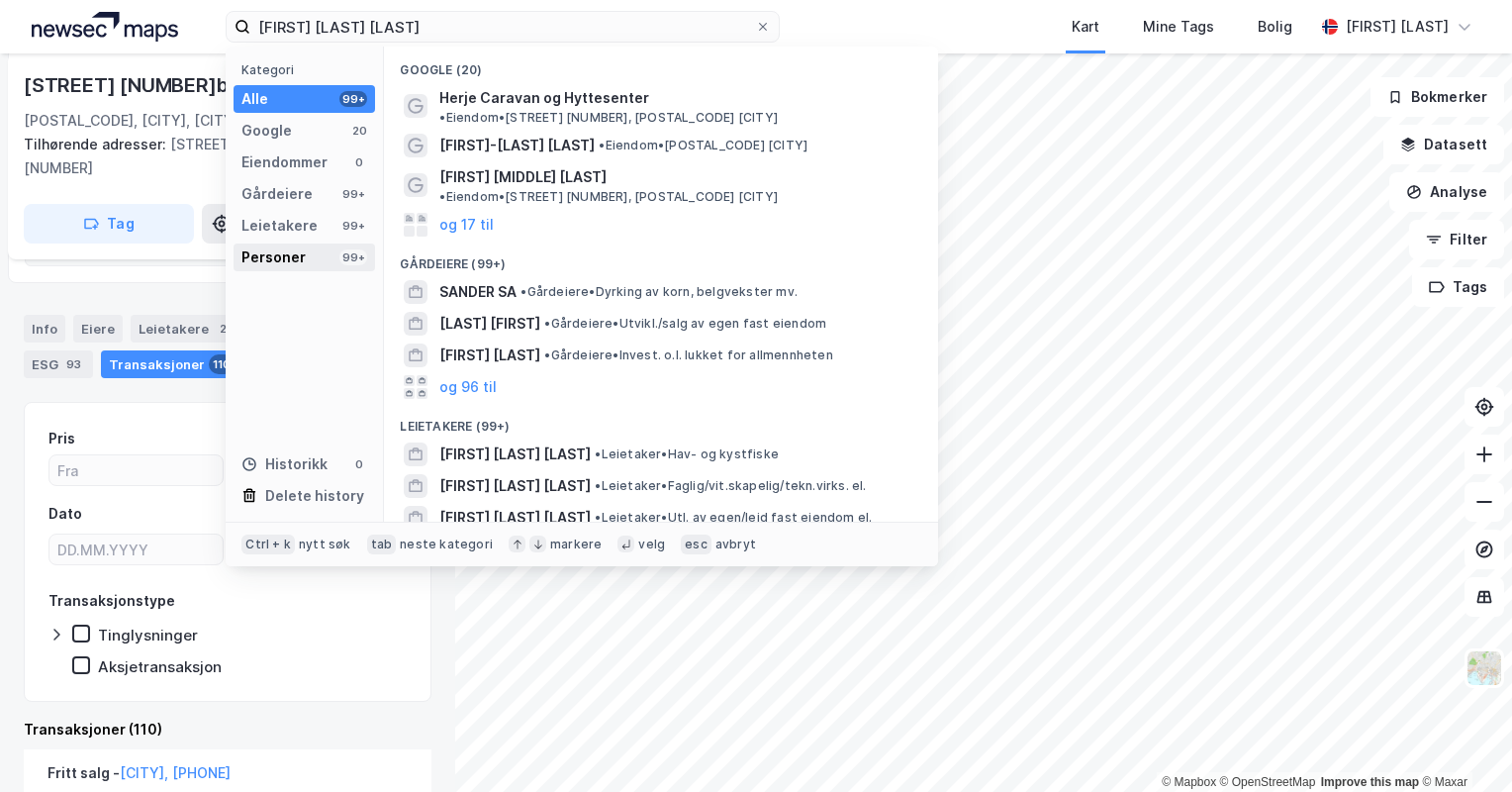 click on "Personer 99+" at bounding box center (304, 257) 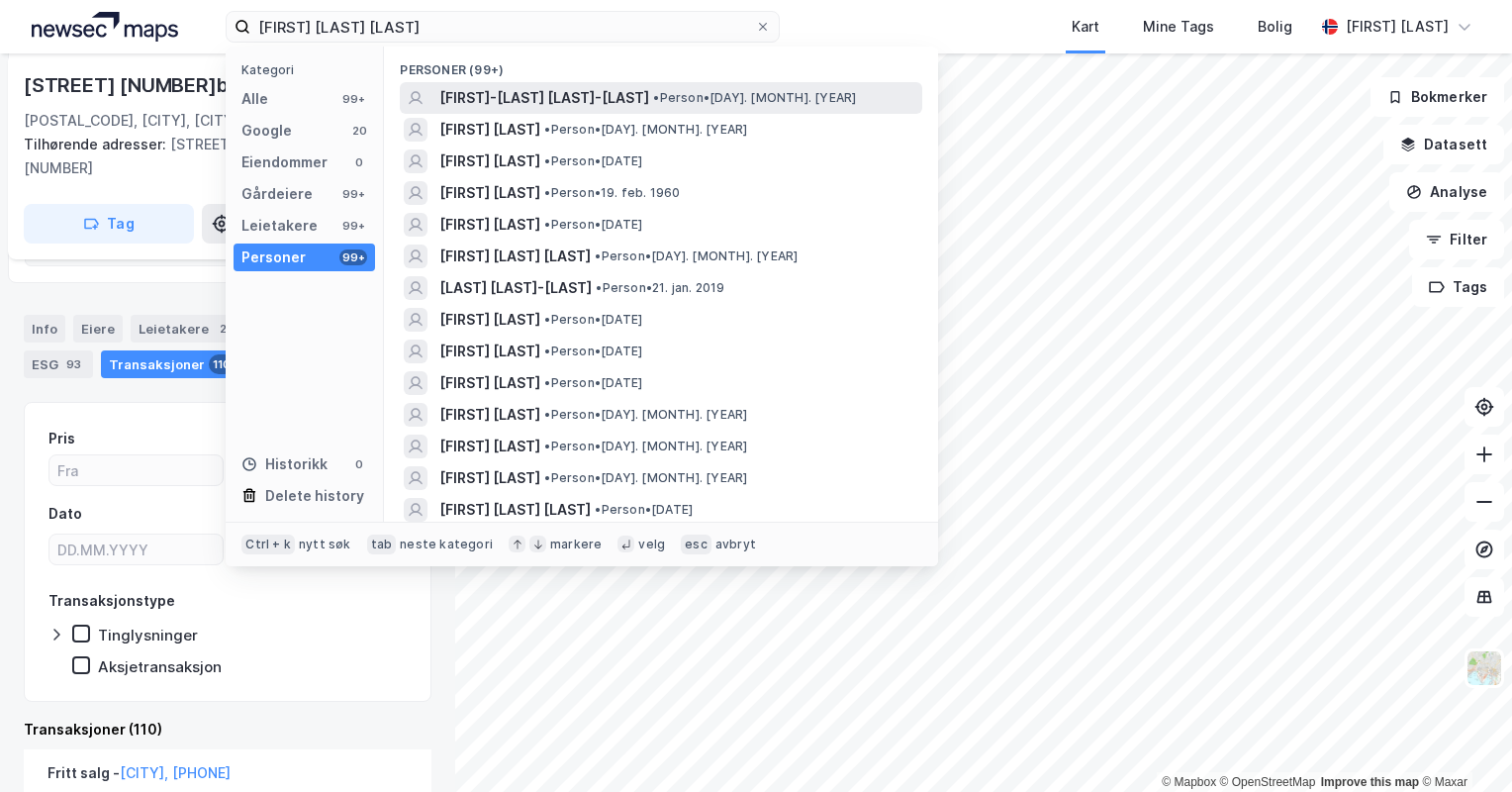 click on "[FIRST]-[LAST] [LAST]-[LAST]" at bounding box center [544, 98] 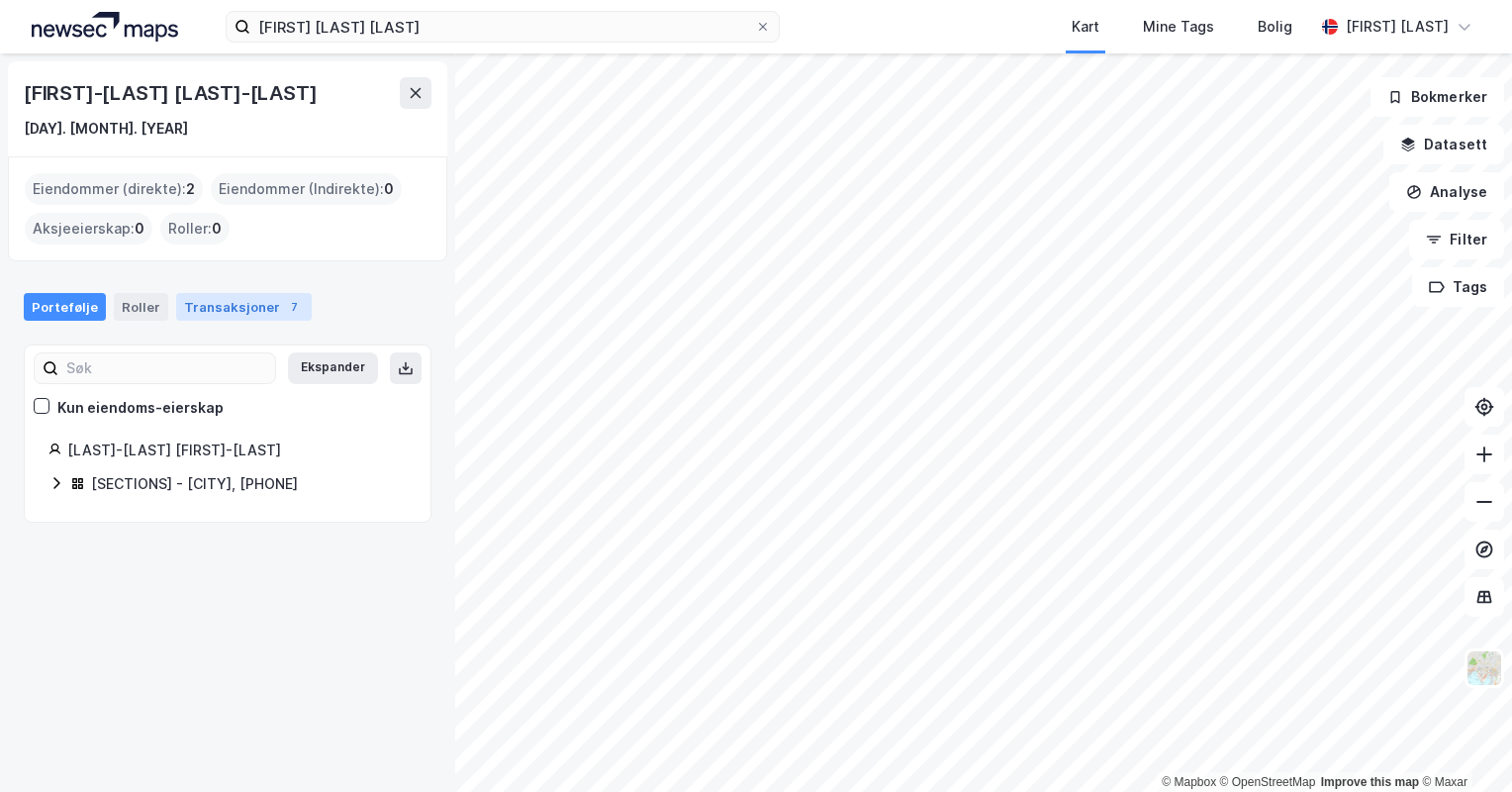 click on "Transaksjoner 7" at bounding box center (243, 307) 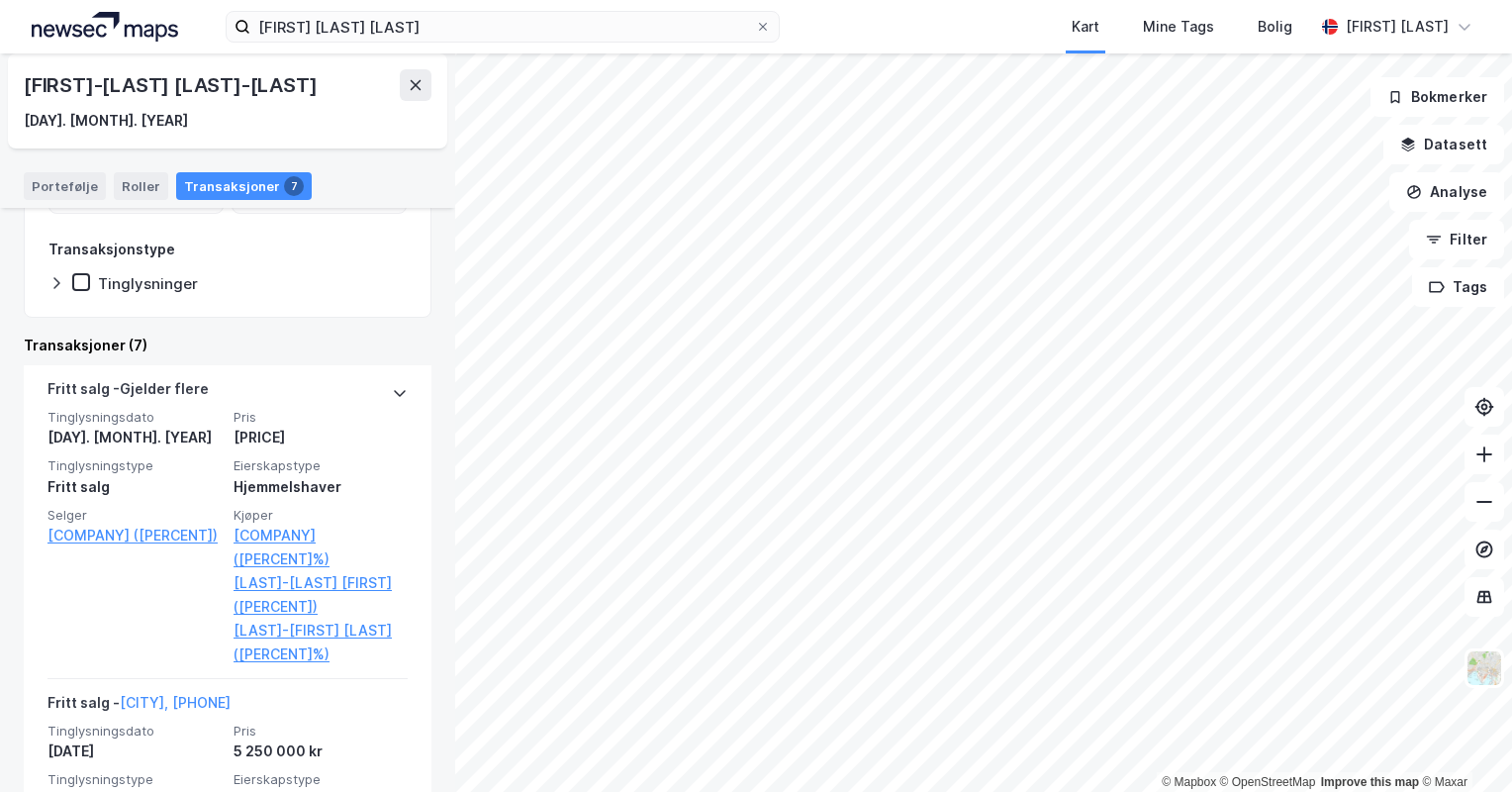 scroll, scrollTop: 295, scrollLeft: 0, axis: vertical 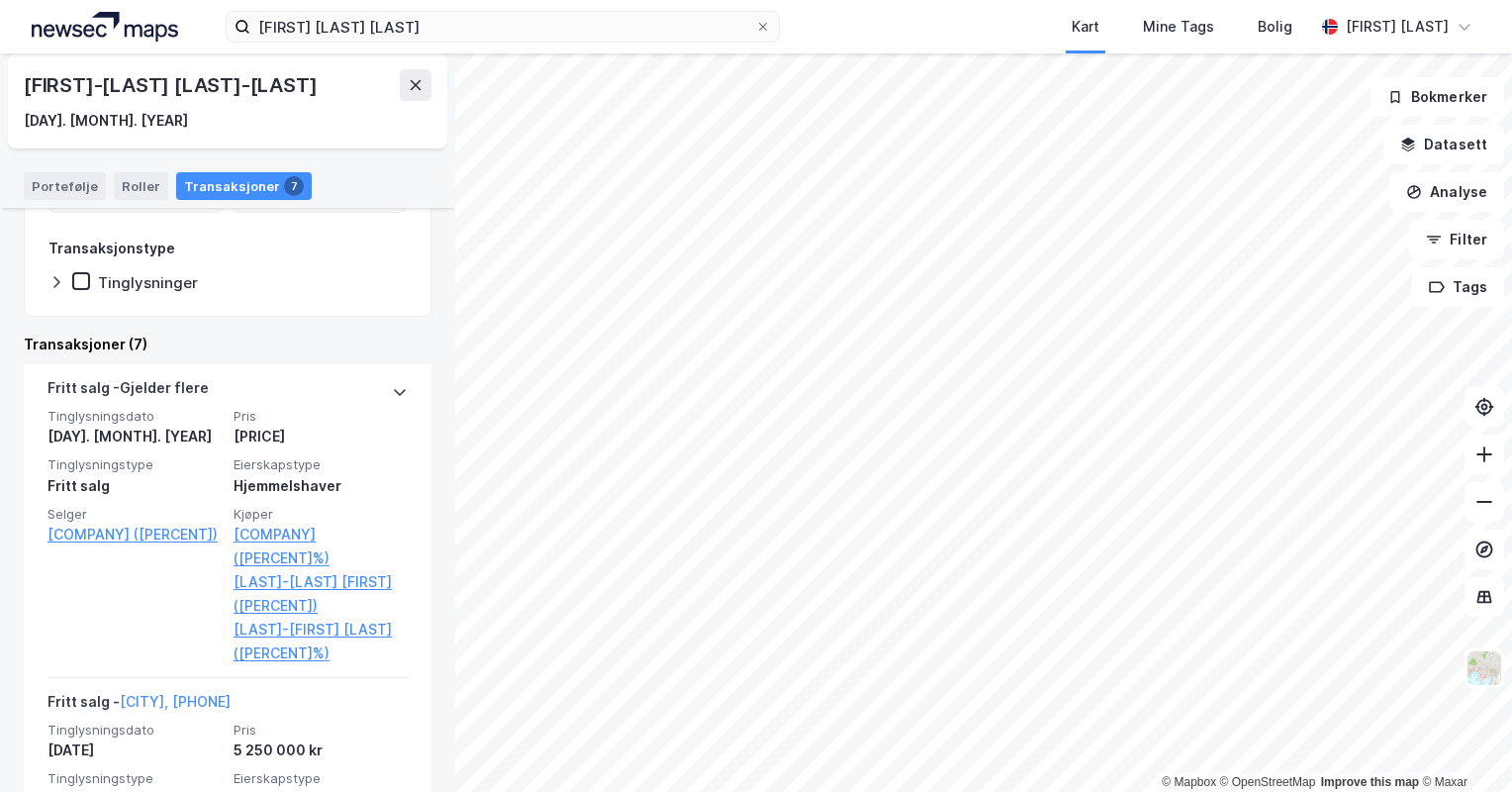 click on "jan [FIRST] [LAST] [LAST] Kart Mine Tags Bolig [FIRST] [LAST] © Mapbox   © OpenStreetMap   Improve this map   © Maxar [FIRST]-[LAST] [LAST] [DAY]. [MONTH]. [YEAR] Eiendommer (direkte) :  2 Eiendommer (Indirekte) :  0 Aksjeeierskap :  0 Roller :  0 Portefølje Roller Transaksjoner 7 Pris Dato Transaksjonstype Tinglysninger Transaksjoner (7) Fritt salg -  Gjelder flere Tinglysningsdato [DAY]. [MONTH]. [YEAR] Pris [PRICE] Tinglysningstype Fritt salg Eierskapstype Hjemmelshaver Selger [COMPANY] ([PERCENT]%) Kjøper [COMPANY] ([PERCENT]%),  [LAST] [FIRST] ([PERCENT]%),  [LAST]-[FIRST] [LAST] ([PERCENT]%) Fritt salg -  [CITY], [NUMBER]/[NUMBER]/[NUMBER]/[NUMBER] Tinglysningsdato [DAY]. [MONTH]. [YEAR] Pris [PRICE] Tinglysningstype Fritt salg Eierskapstype Hjemmelshaver Selger [LAST]-[FIRST] [LAST] ([PERCENT]%),  [LAST] [FIRST] ([PERCENT]%) Kjøper [FIRST] [LAST] ([PERCENT]%),  [LAST] [FIRST] ([PERCENT]%) Fritt salg -  [CITY], [NUMBER]/[NUMBER]/[NUMBER]/[NUMBER] Tinglysningsdato [DAY]. [MONTH]. [YEAR] Pris [PRICE] Tinglysningstype Fritt salg Eierskapstype Hjemmelshaver Selger [LAST] [FIRST] ([PERCENT]%),  [PRICE]" at bounding box center [756, 396] 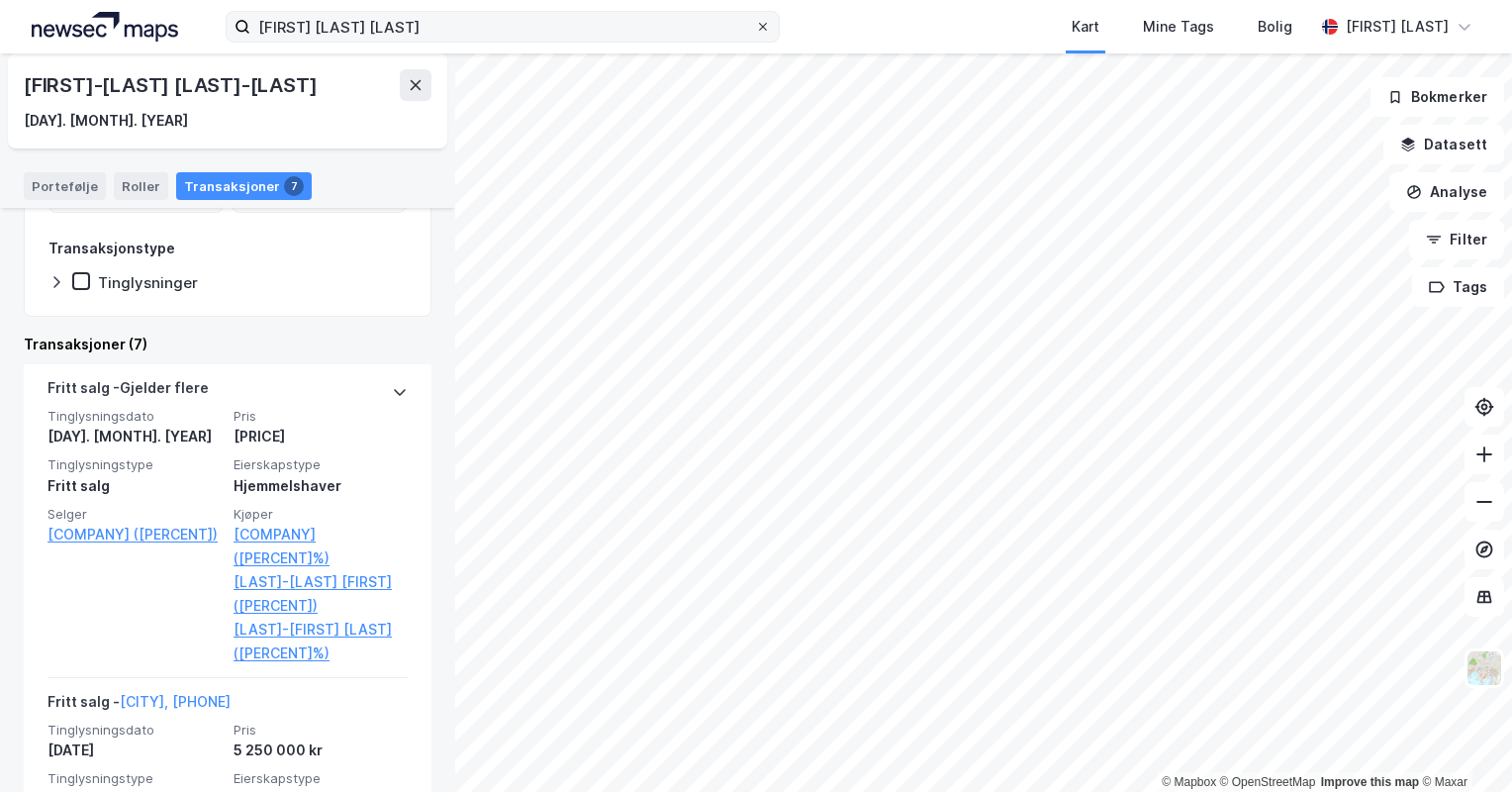 click 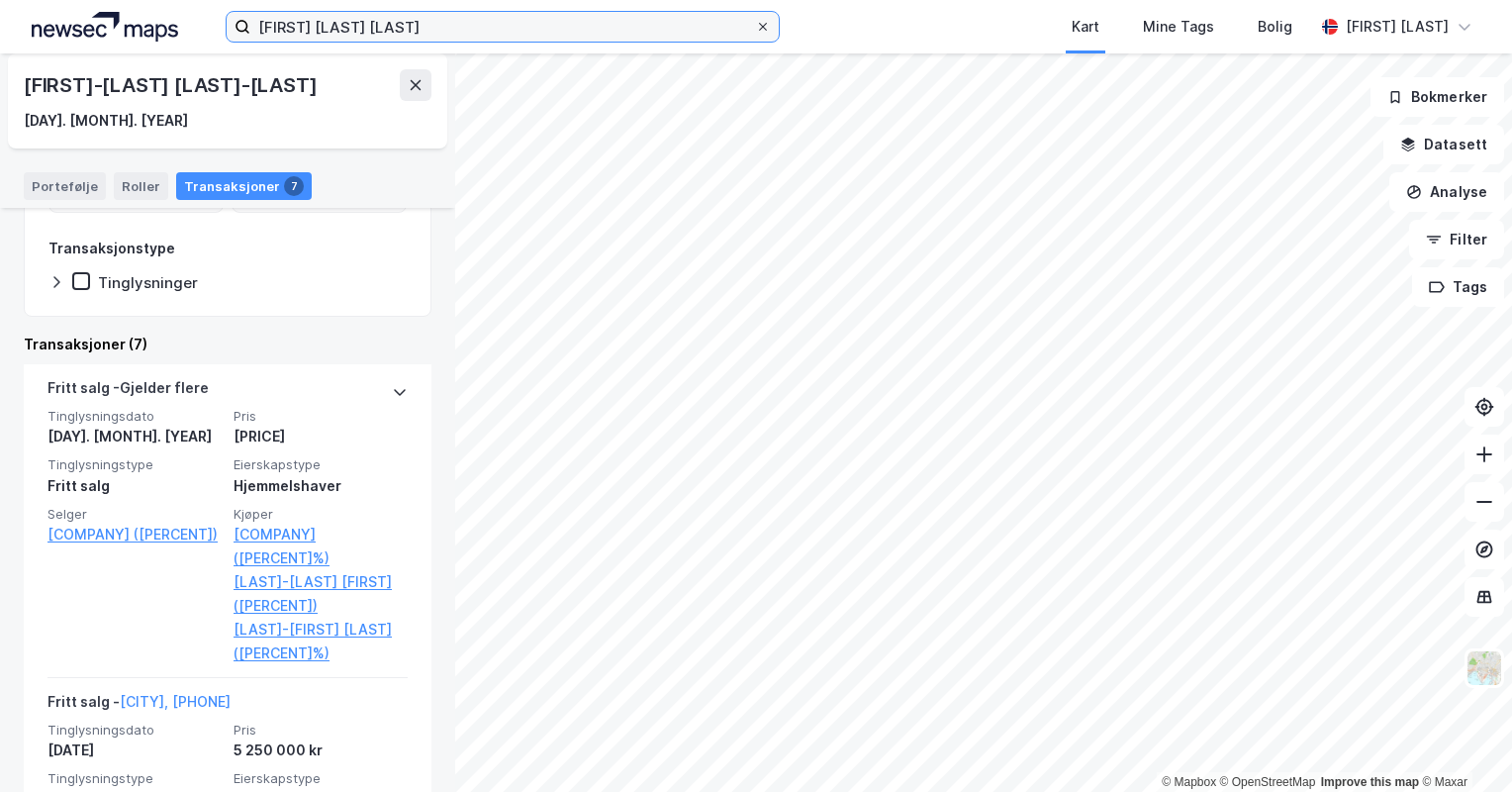 click on "[FIRST] [LAST] [LAST]" at bounding box center [503, 27] 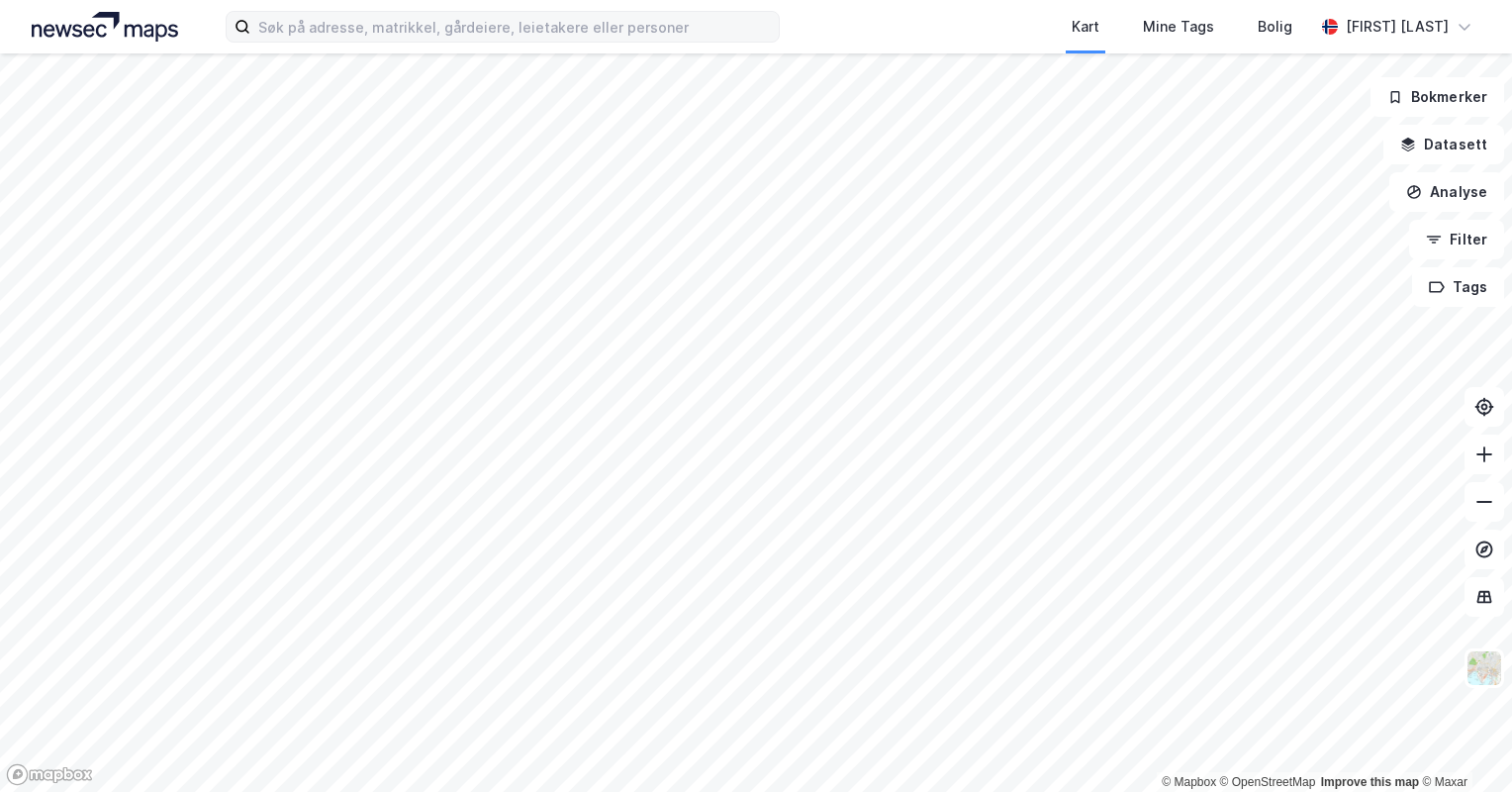 click on "Kart Mine Tags Bolig [PERSON]" at bounding box center (756, 27) 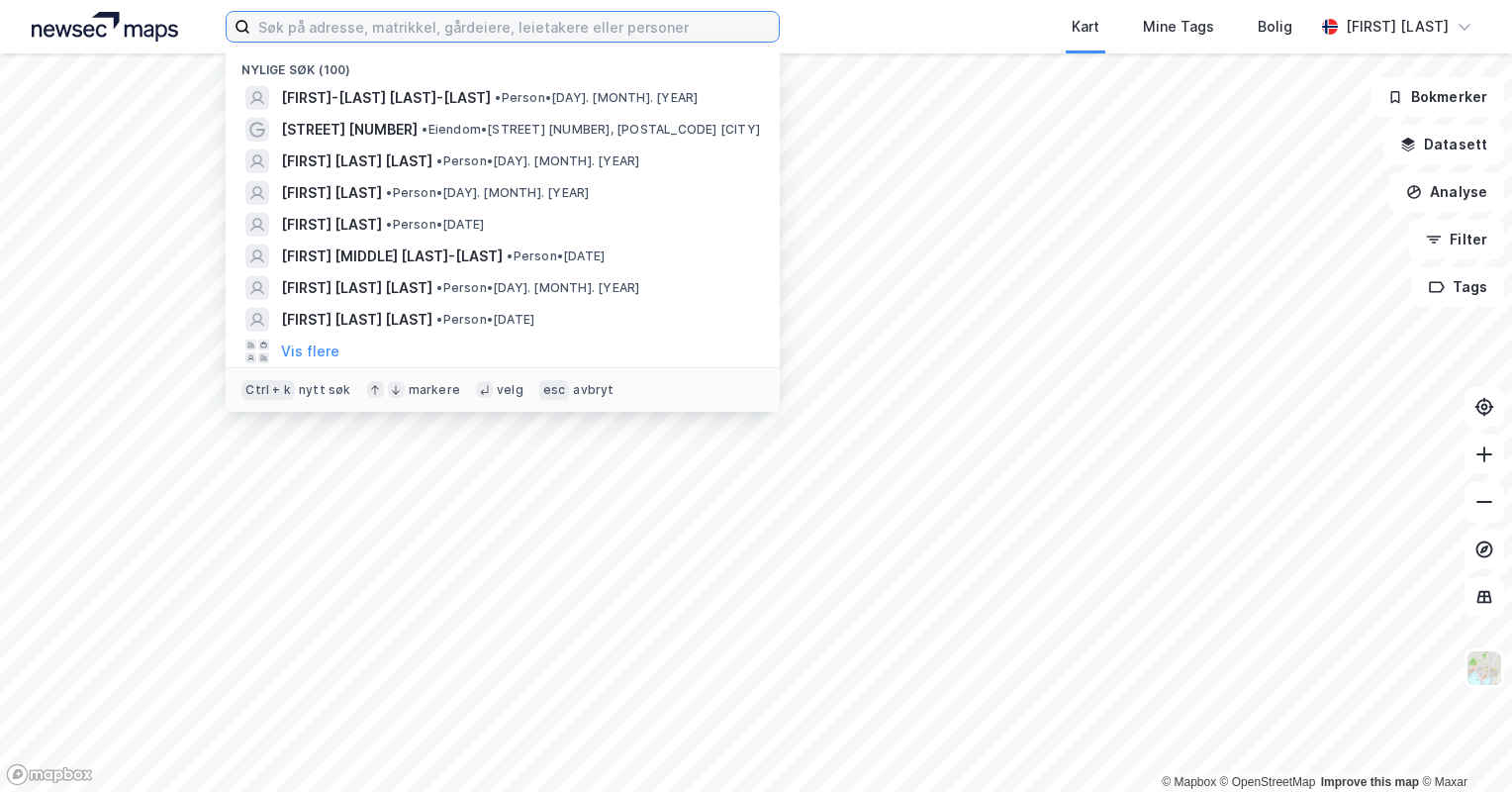 click at bounding box center (515, 27) 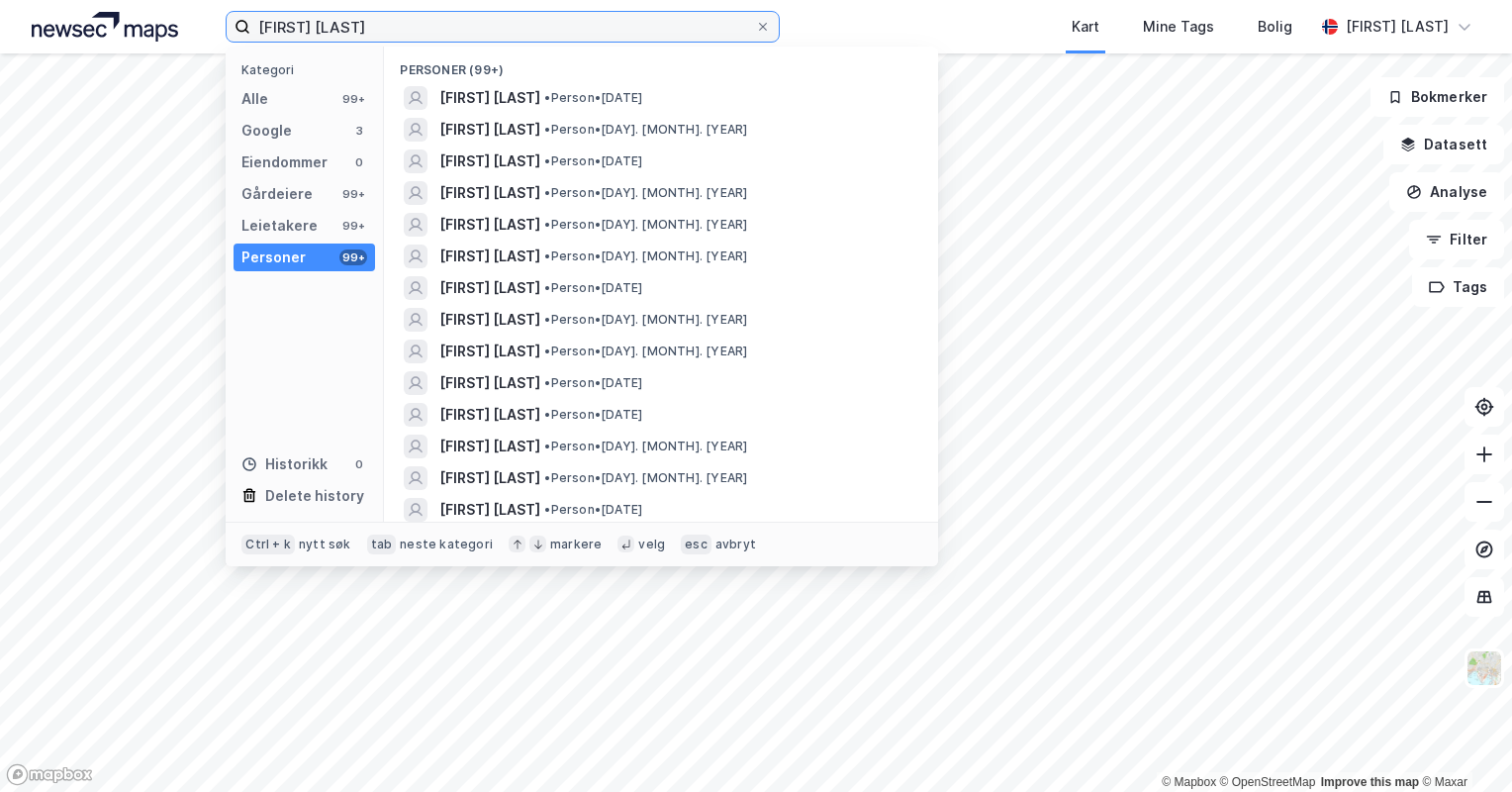 click on "[FIRST] [LAST]" at bounding box center (503, 27) 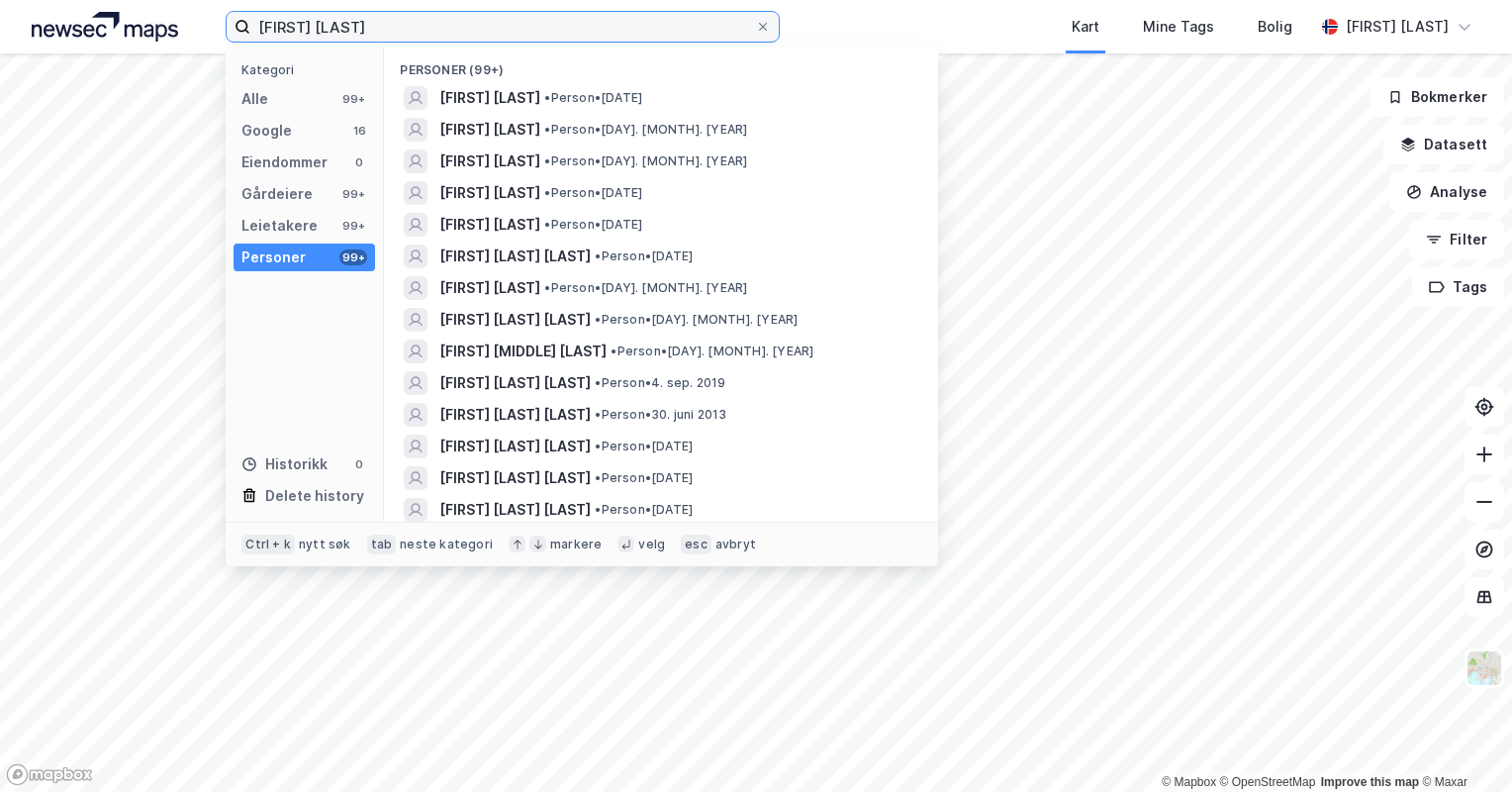 type on "[FIRST] [LAST]" 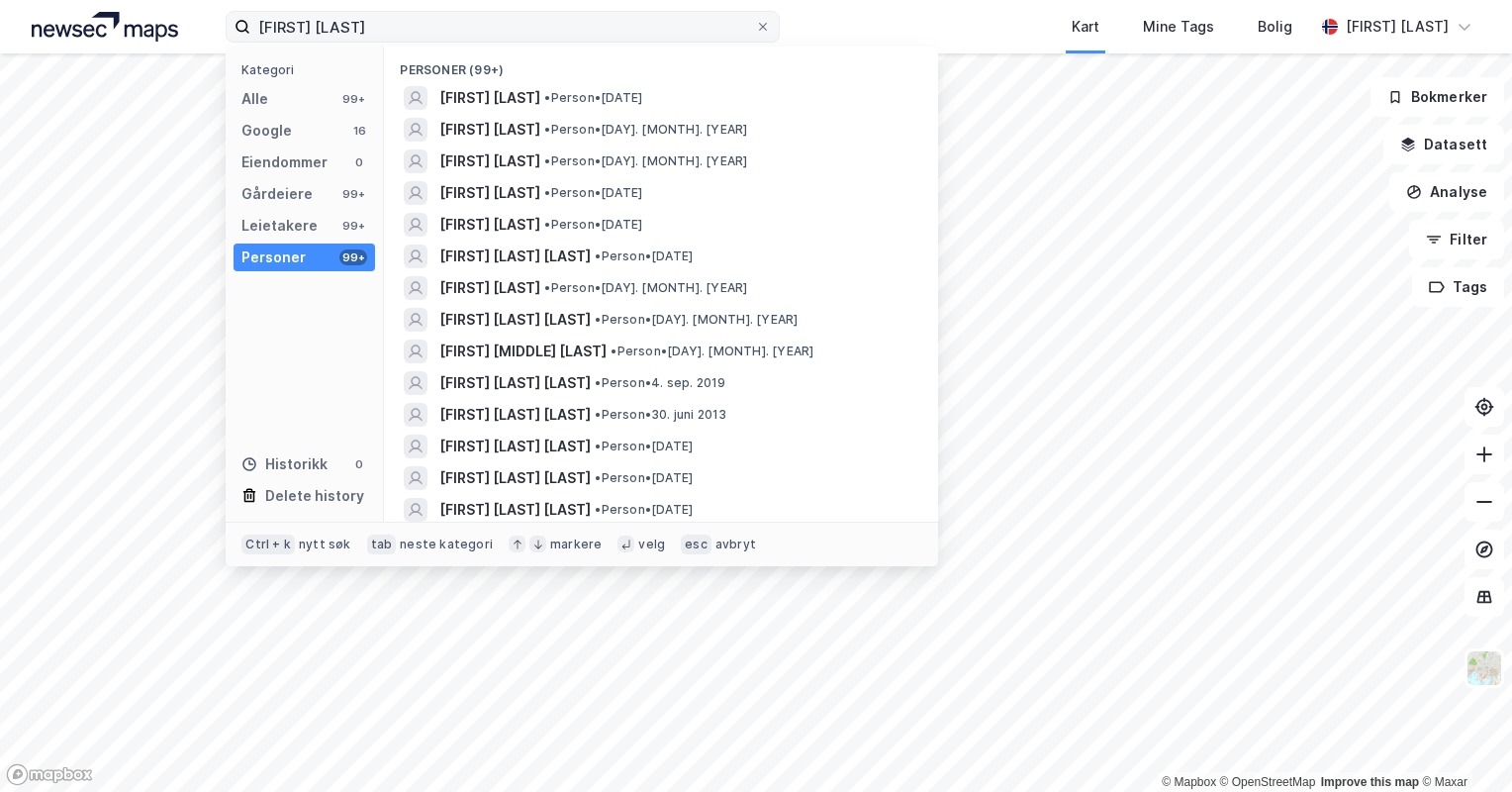 click on "[FIRST] [LAST]" at bounding box center (503, 27) 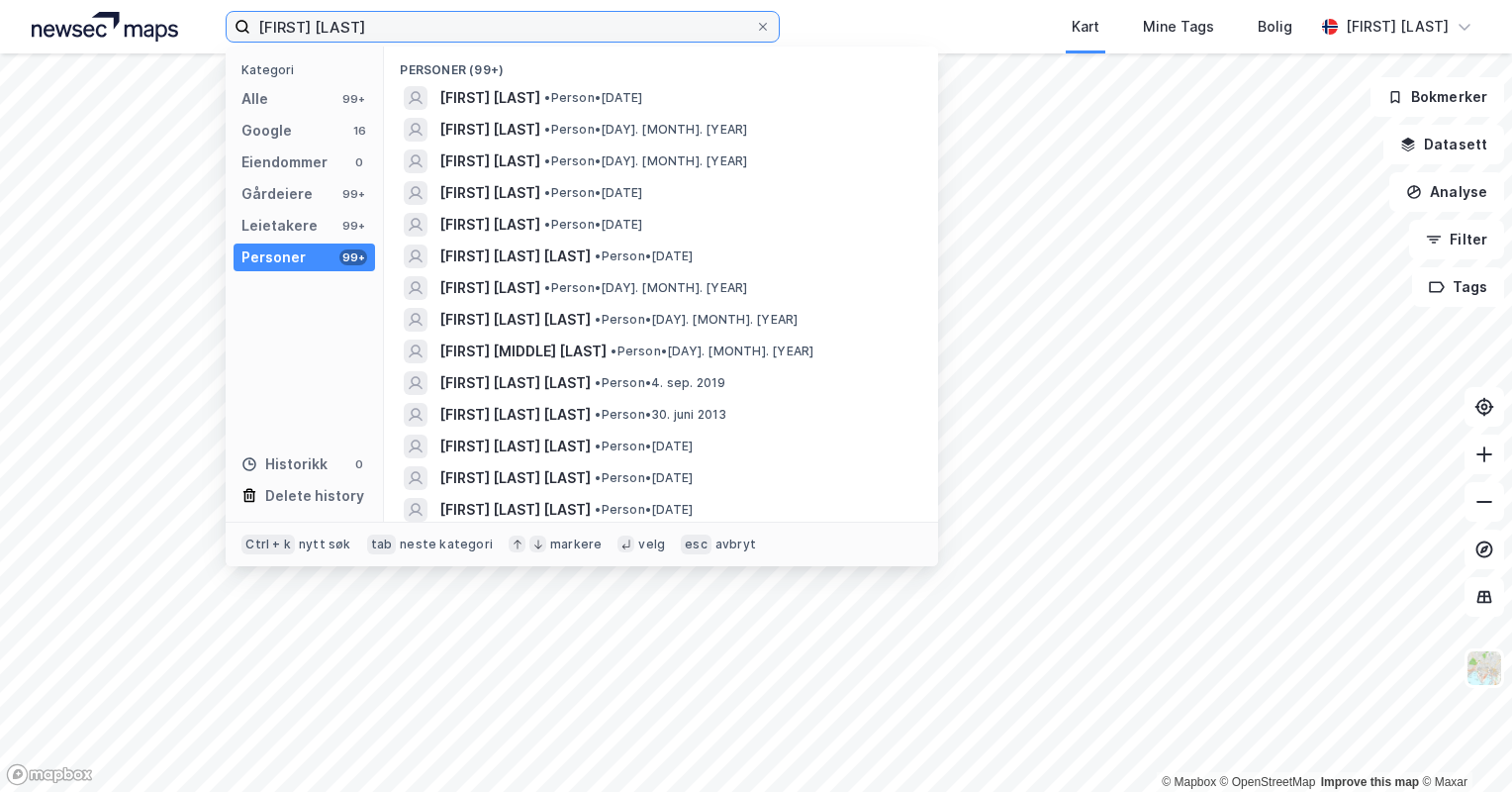 click on "[FIRST] [LAST]" at bounding box center (503, 27) 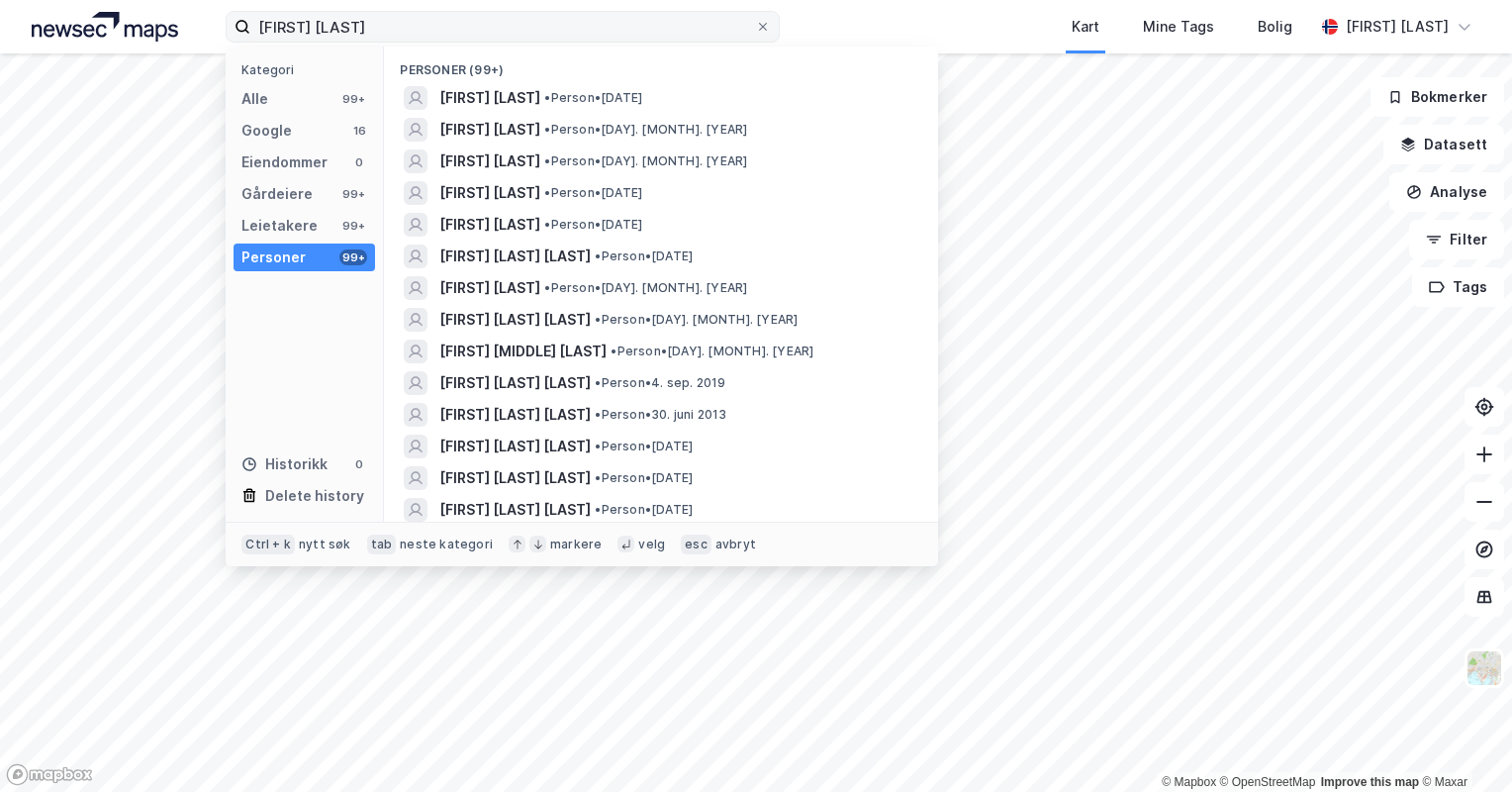 click 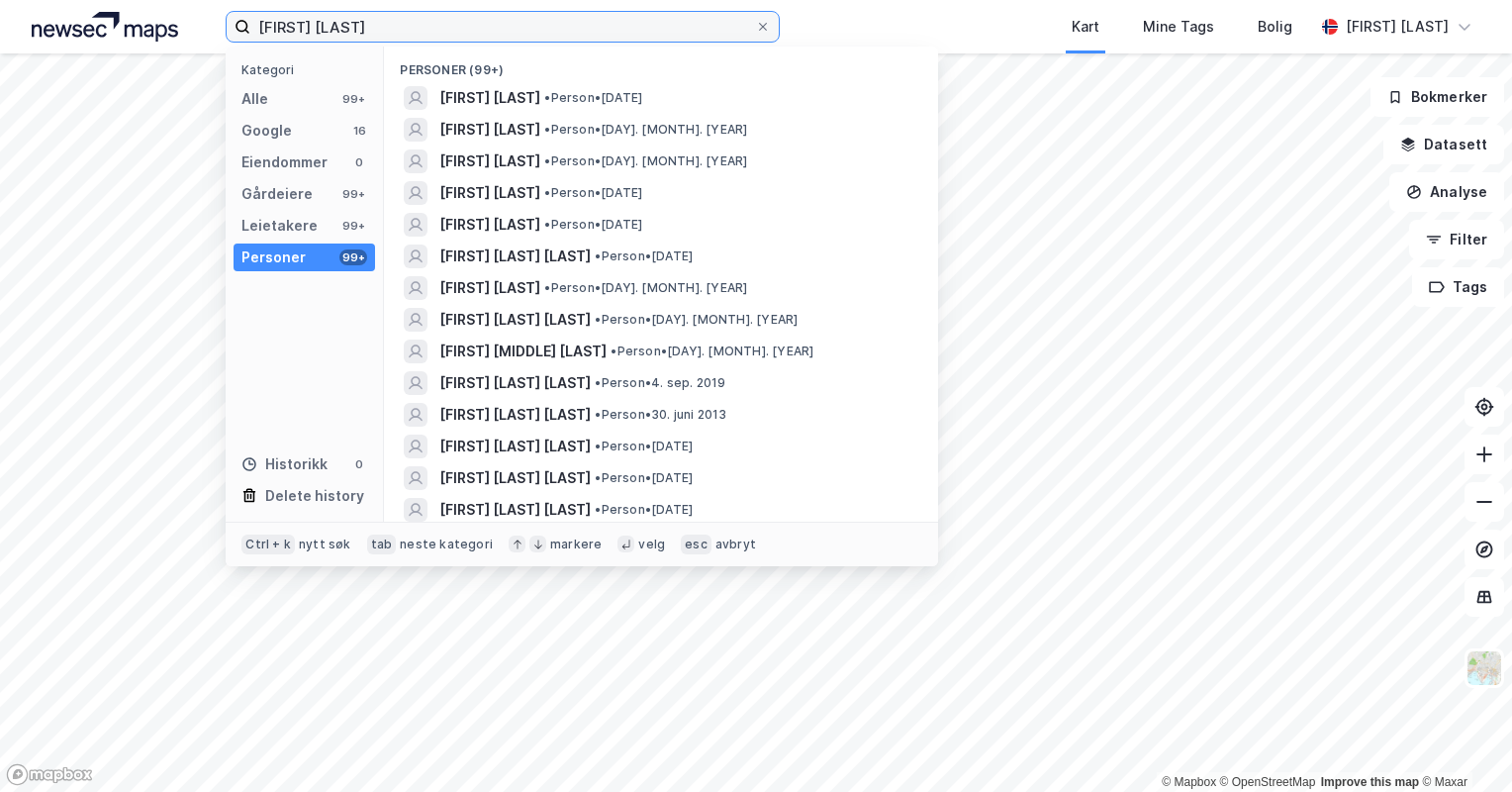 click on "[FIRST] [LAST]" at bounding box center [503, 27] 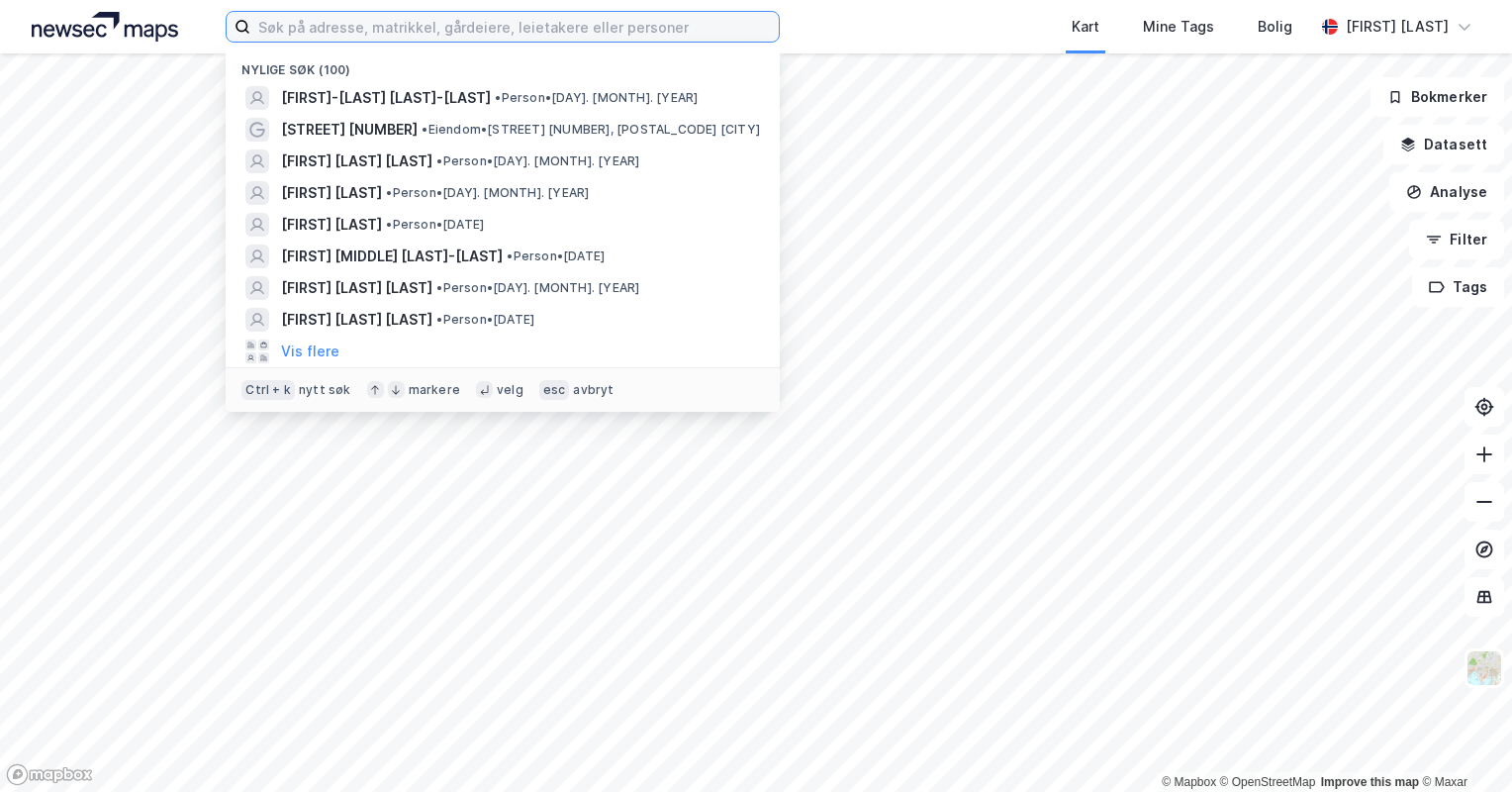 click at bounding box center [515, 27] 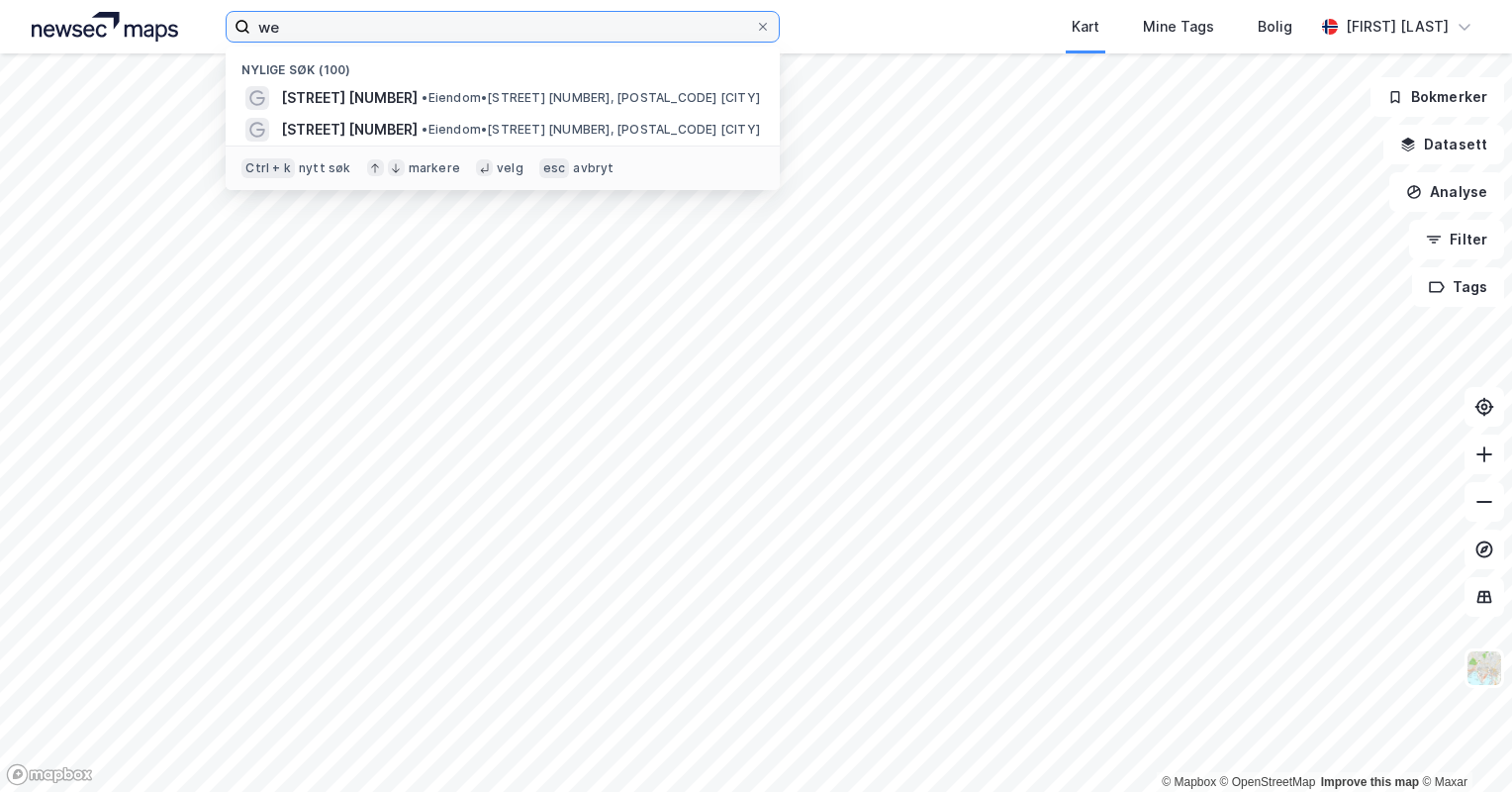 type on "w" 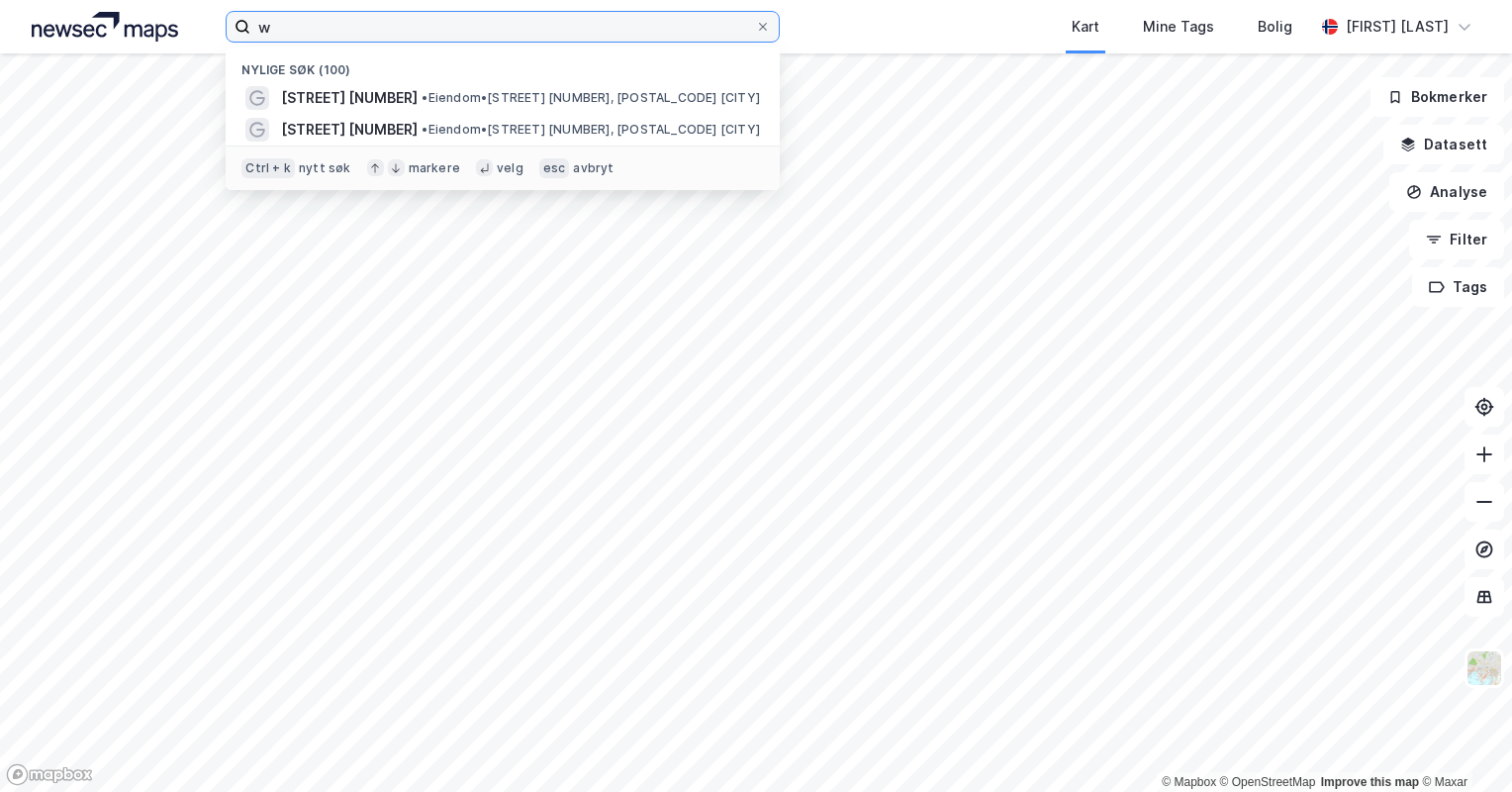 type 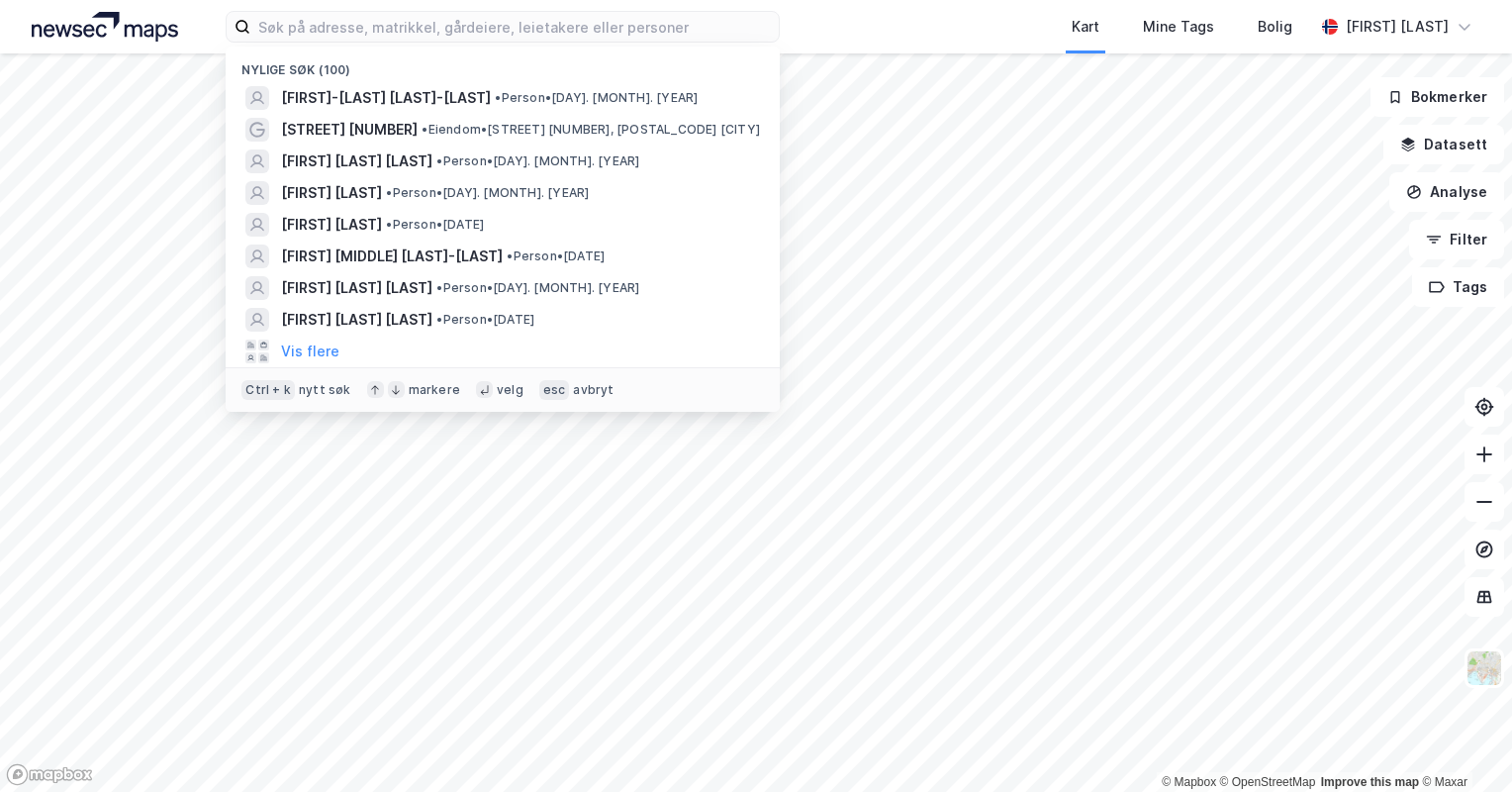 click on "Nylige søk (100) [FIRST]-[LAST] [LAST]  •  Person  •  [DAY]. [MONTH]. [YEAR] [STREET] [NUMBER]  •  Eiendom  •  [STREET], [POSTAL_CODE] [CITY] [FIRST] [LAST]  •  Person  •  [DAY]. [MONTH]. [YEAR] [FIRST] [LAST]  •  Person  •  [DAY]. [MONTH]. [YEAR] [FIRST] [LAST]  •  Person  •  [DAY]. [MONTH]. [YEAR] [FIRST] [LAST]  •  Person  •  [DAY]. [MONTH]. [YEAR] [FIRST] [LAST]  •  Person  •  [DAY]. [MONTH]. [YEAR] Vis flere Ctrl + k nytt søk markere velg esc avbryt Kart Mine Tags Bolig [FIRST] [LAST]" at bounding box center [756, 27] 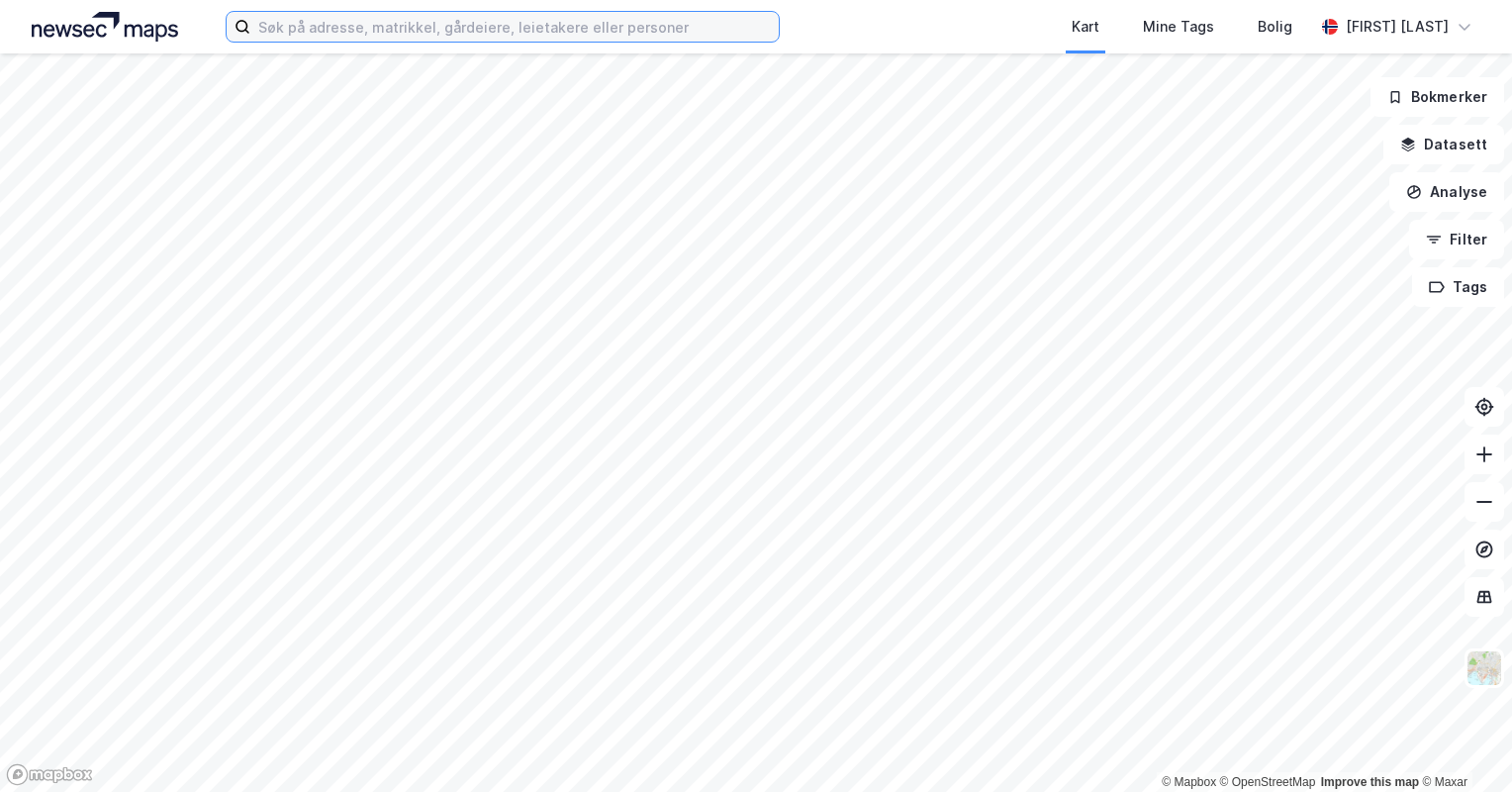 click at bounding box center (515, 27) 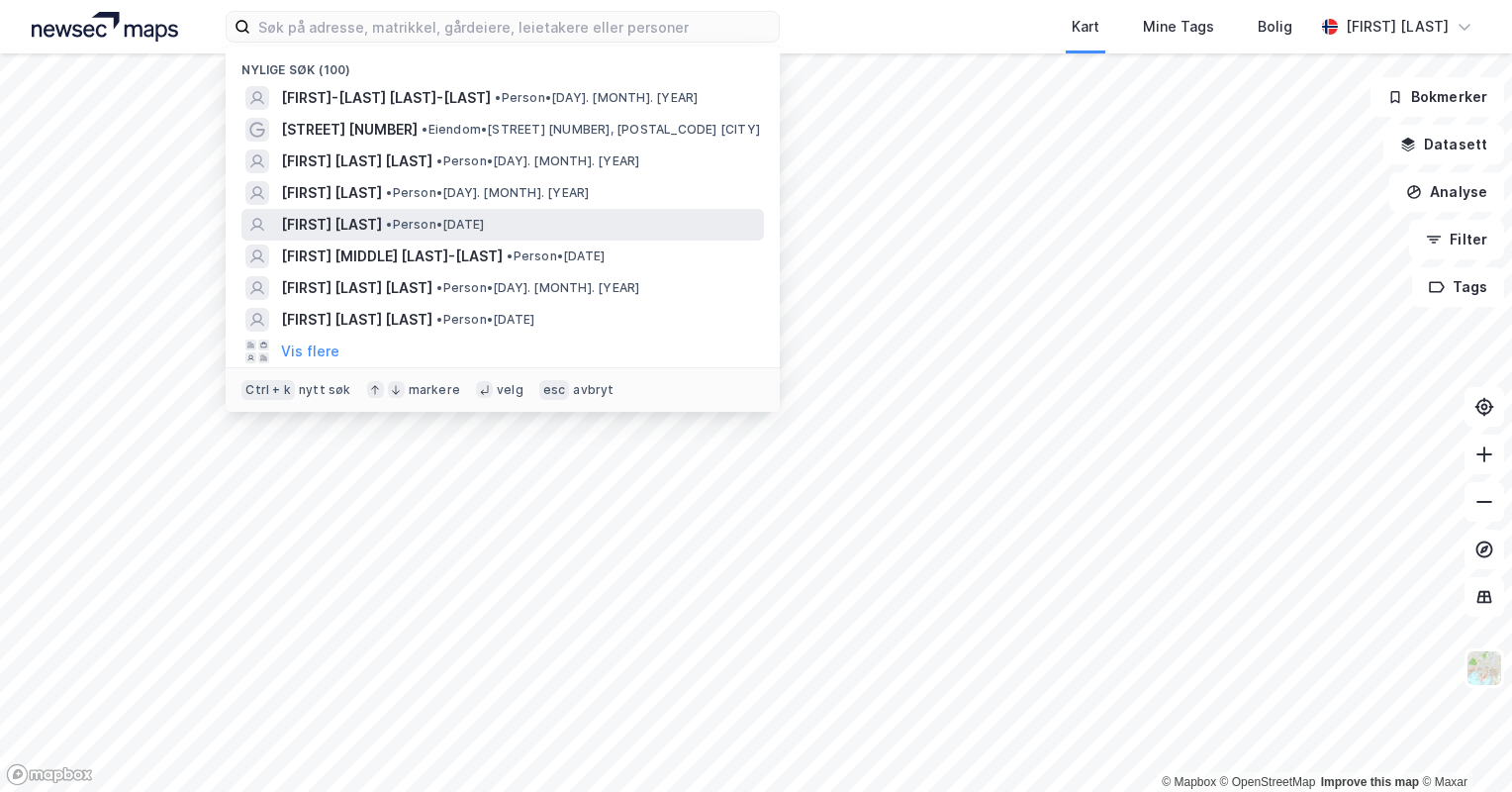 click on "[FIRST] [LAST]" at bounding box center (331, 225) 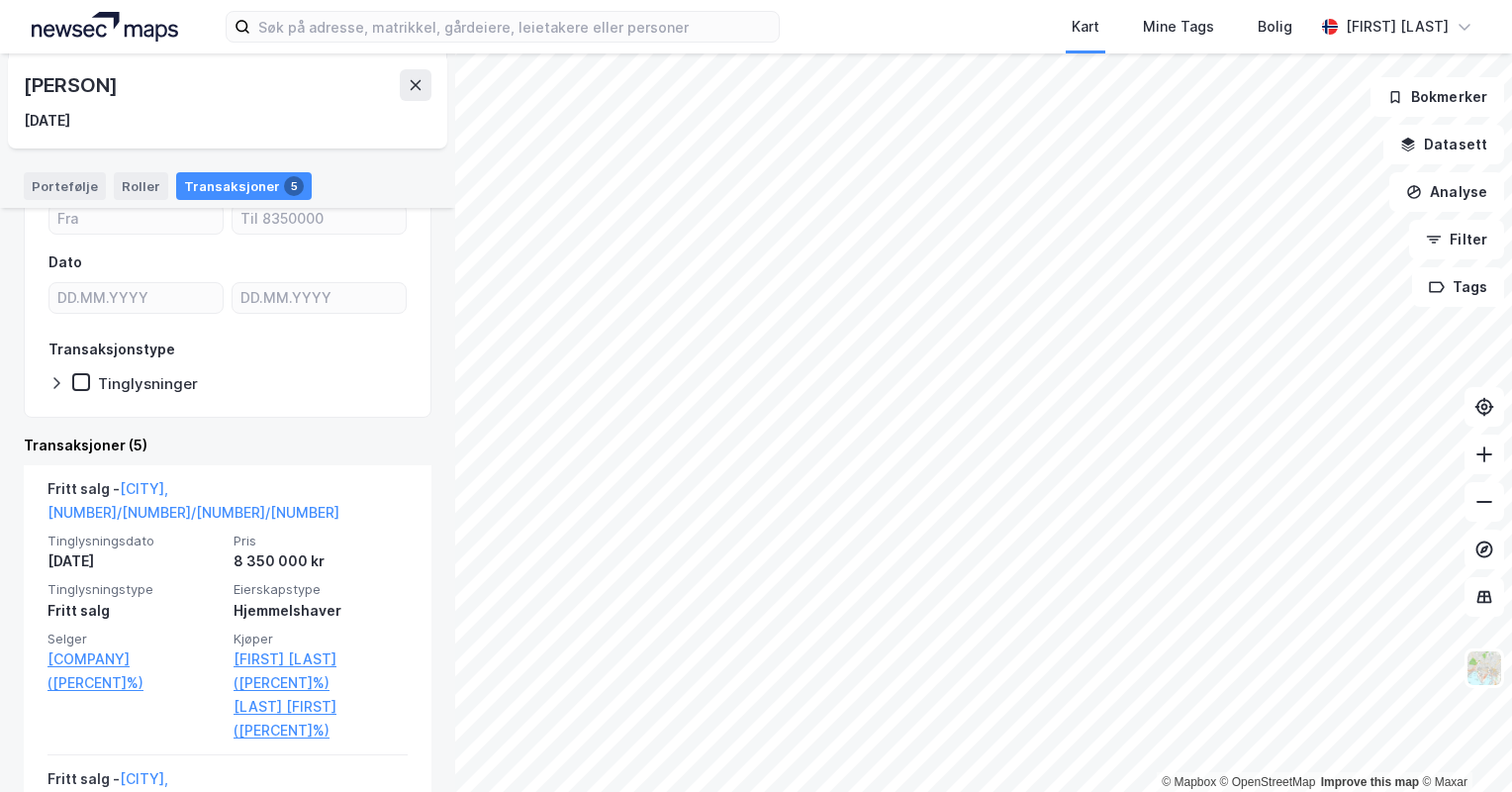 scroll, scrollTop: 194, scrollLeft: 0, axis: vertical 